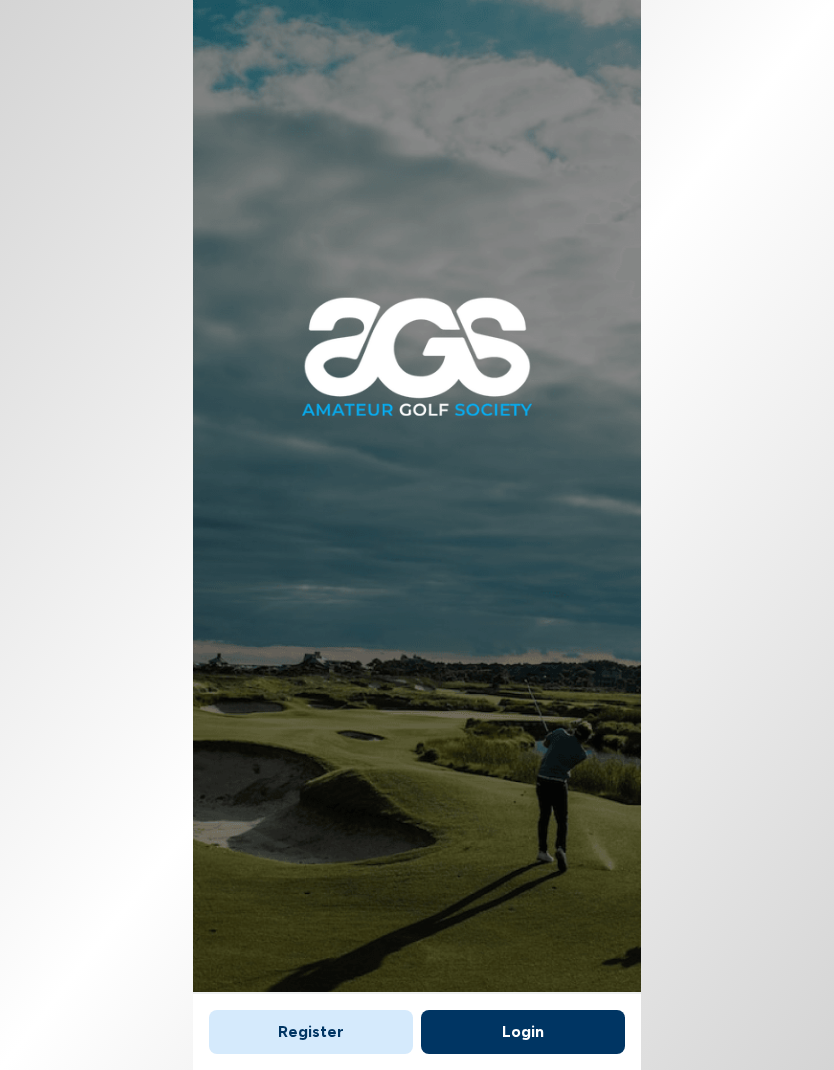 scroll, scrollTop: 0, scrollLeft: 0, axis: both 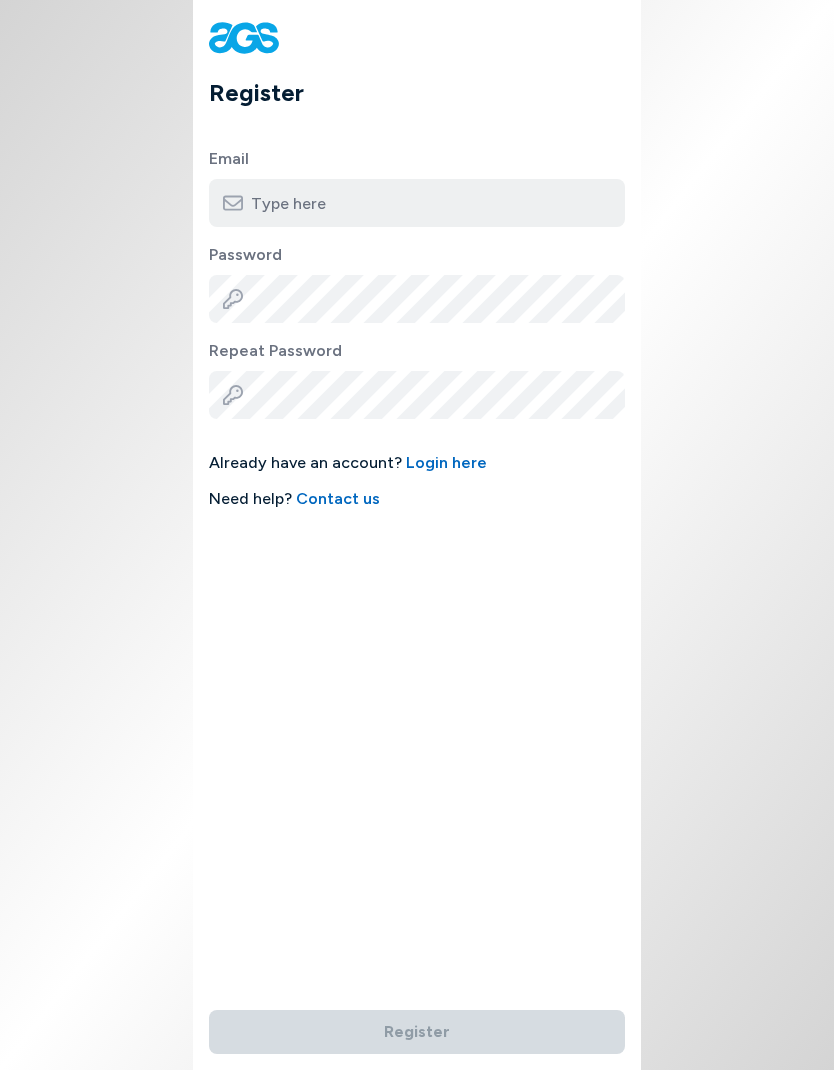 click at bounding box center (417, 203) 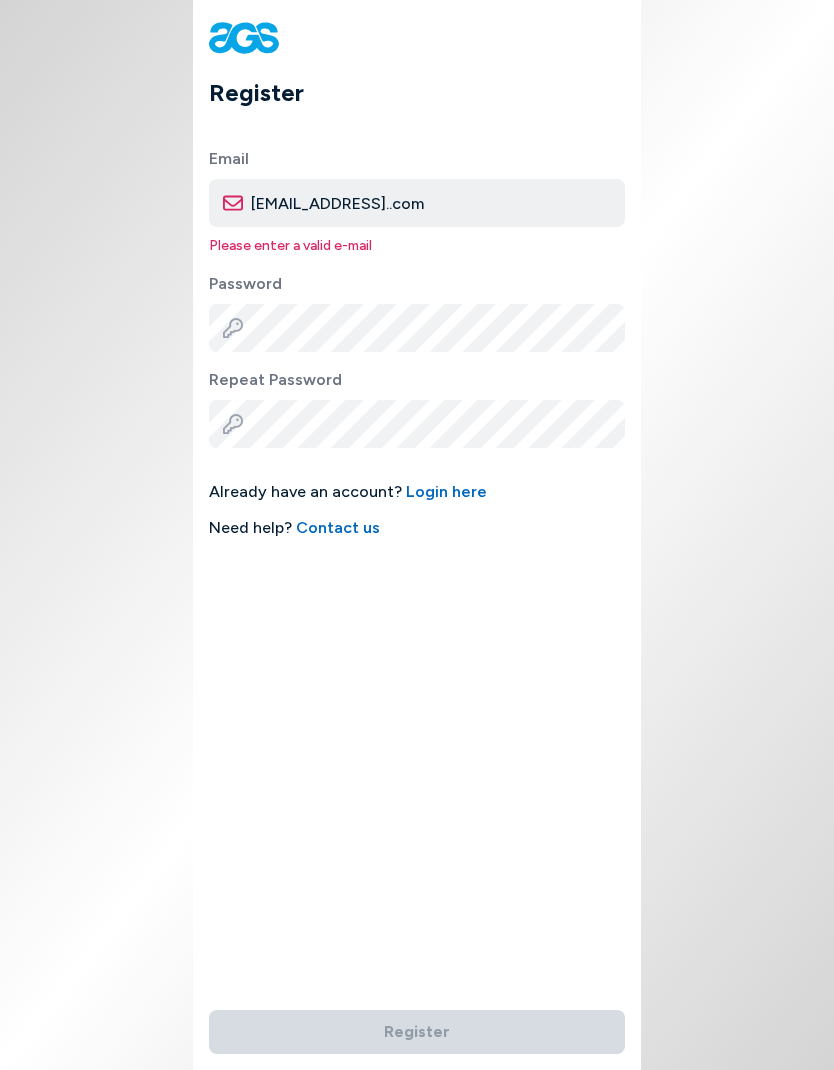click on "marshallwright@gmail..com" at bounding box center [417, 203] 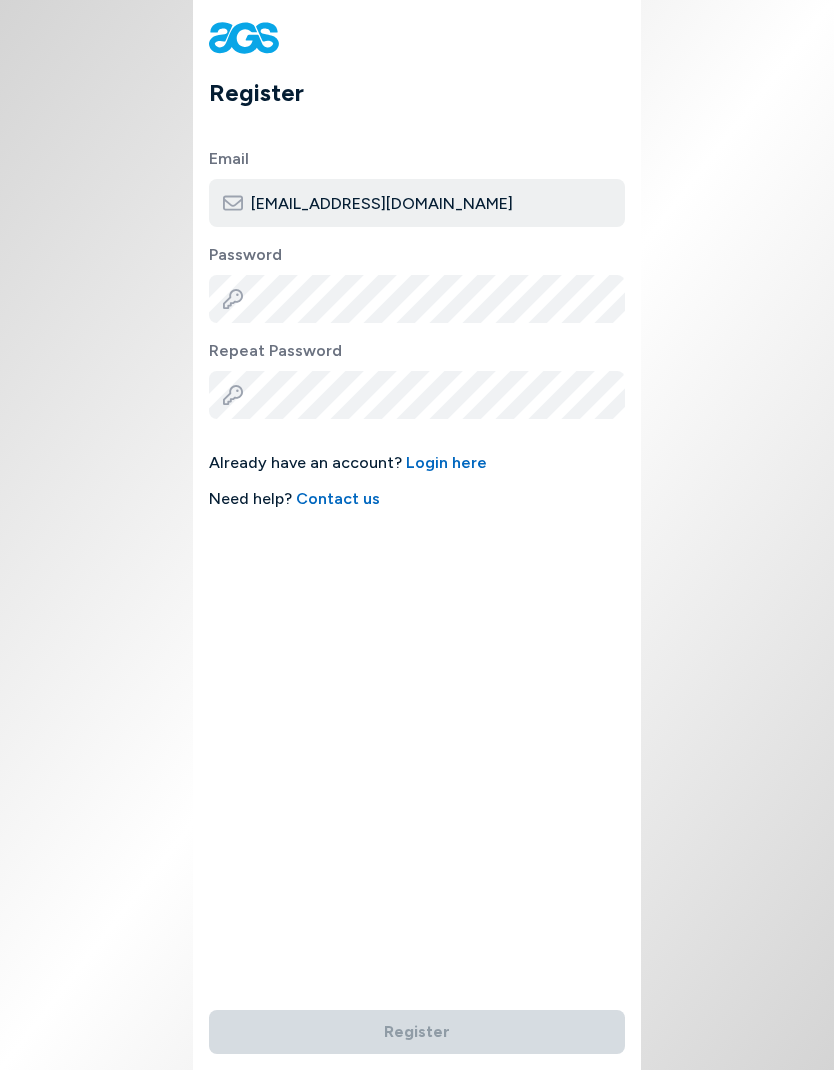 scroll, scrollTop: 0, scrollLeft: 0, axis: both 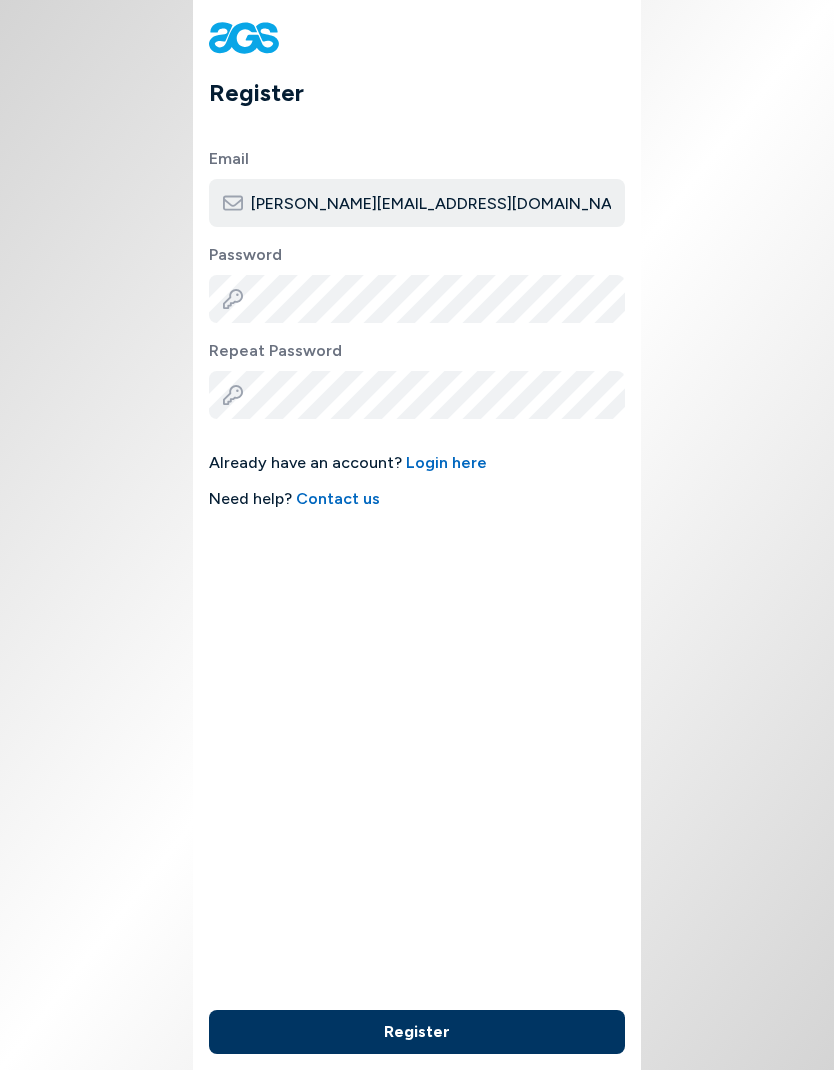 click on "marshall@marshallwright.com" at bounding box center [417, 203] 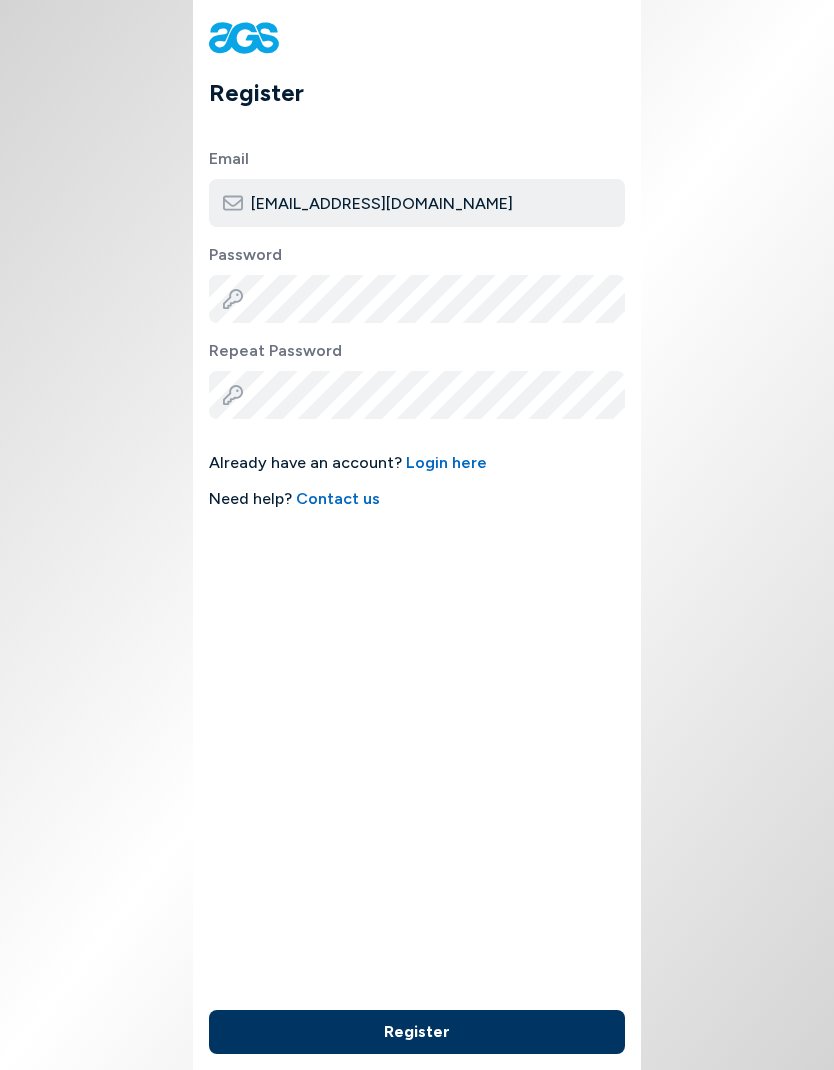 type on "[EMAIL_ADDRESS][DOMAIN_NAME]" 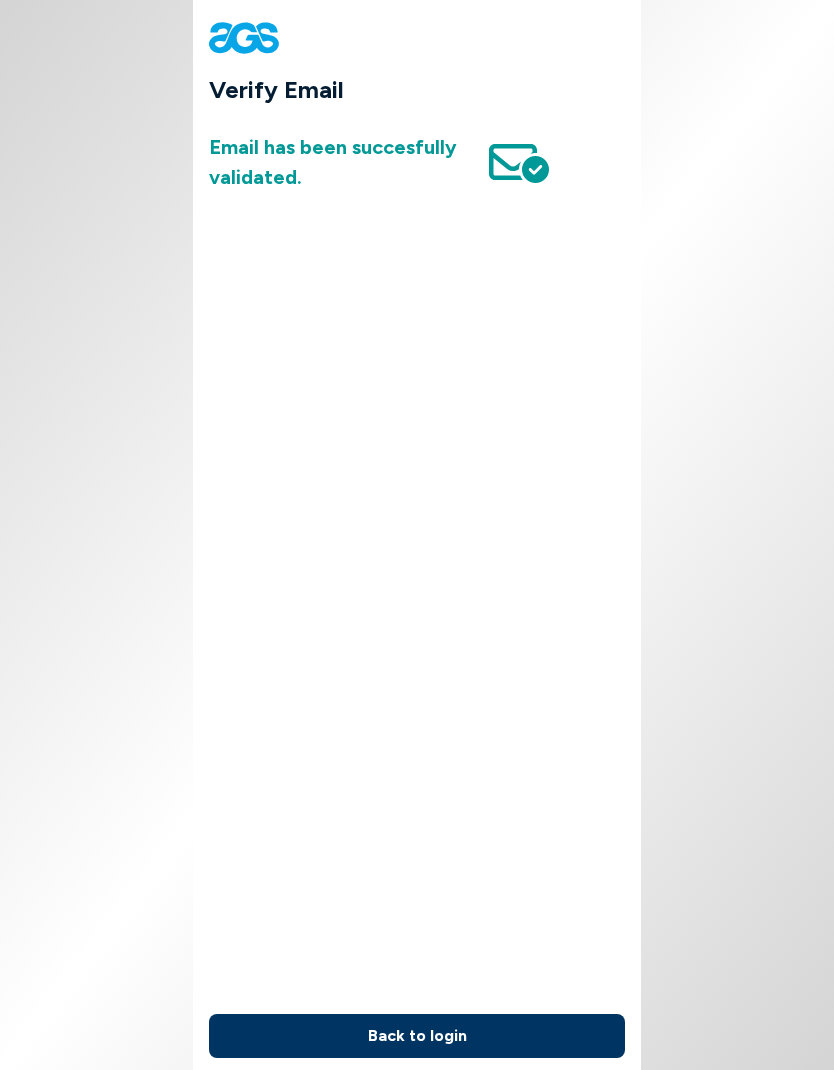 scroll, scrollTop: 0, scrollLeft: 0, axis: both 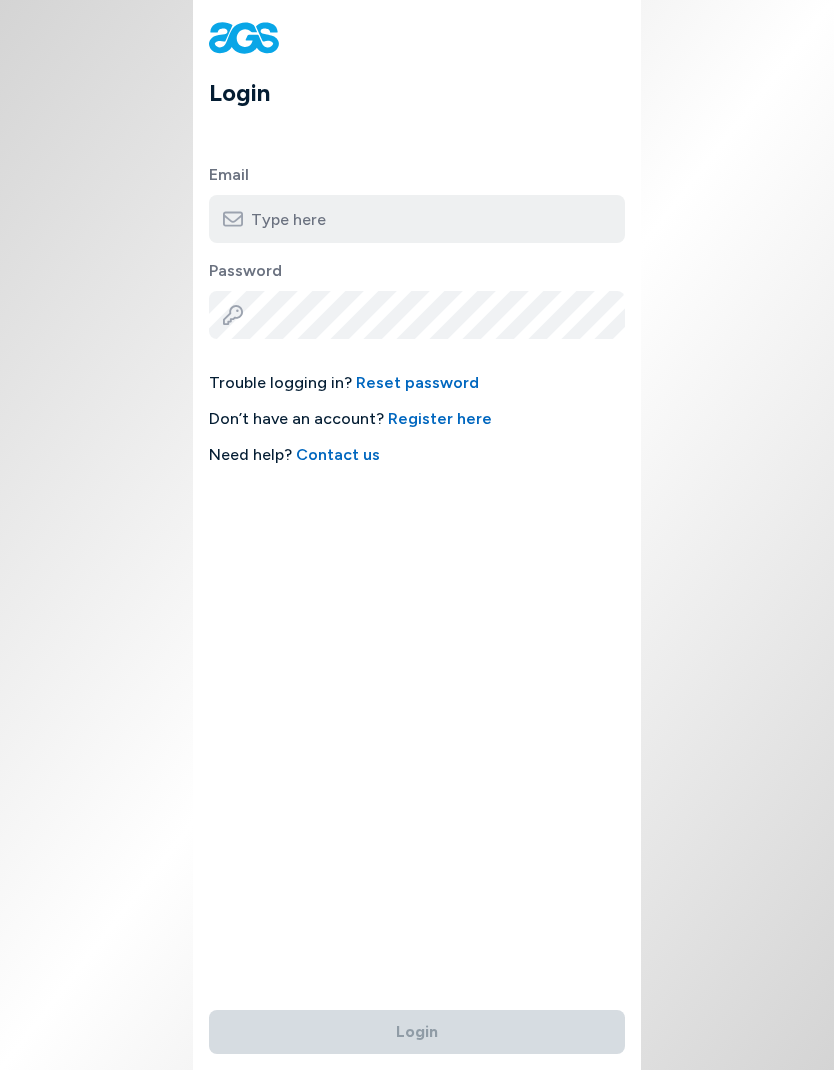 click at bounding box center [417, 219] 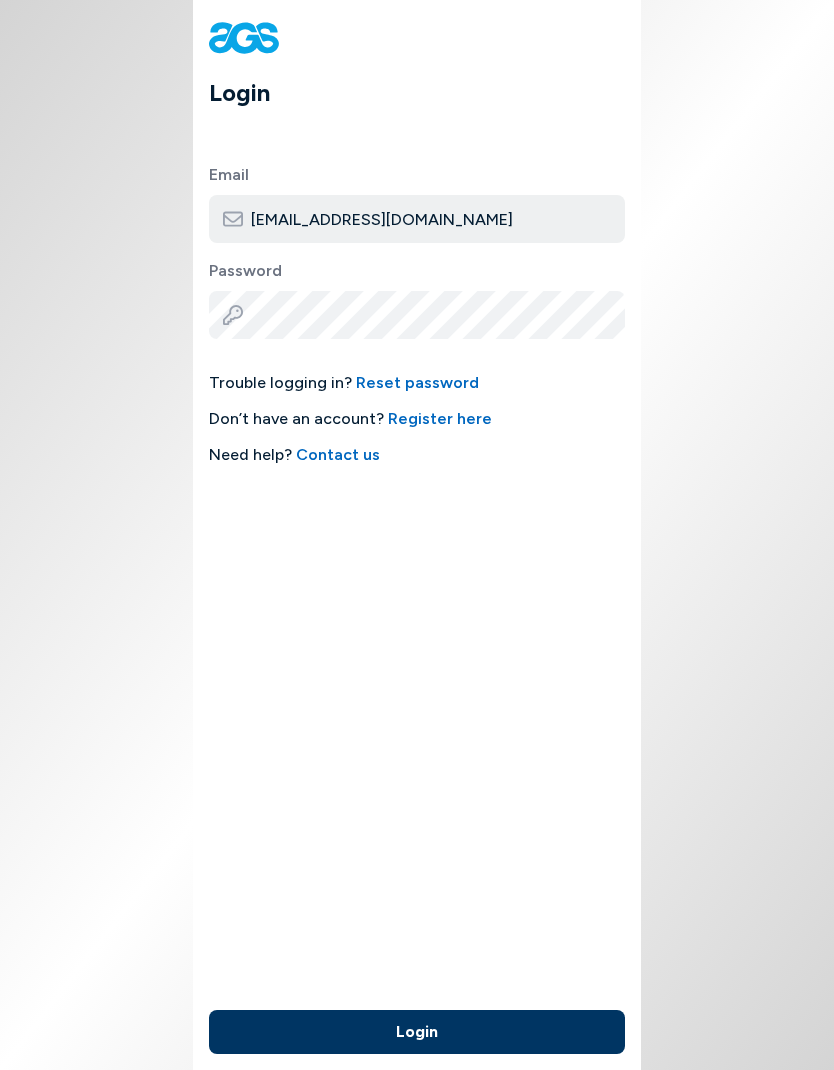 scroll, scrollTop: 0, scrollLeft: 0, axis: both 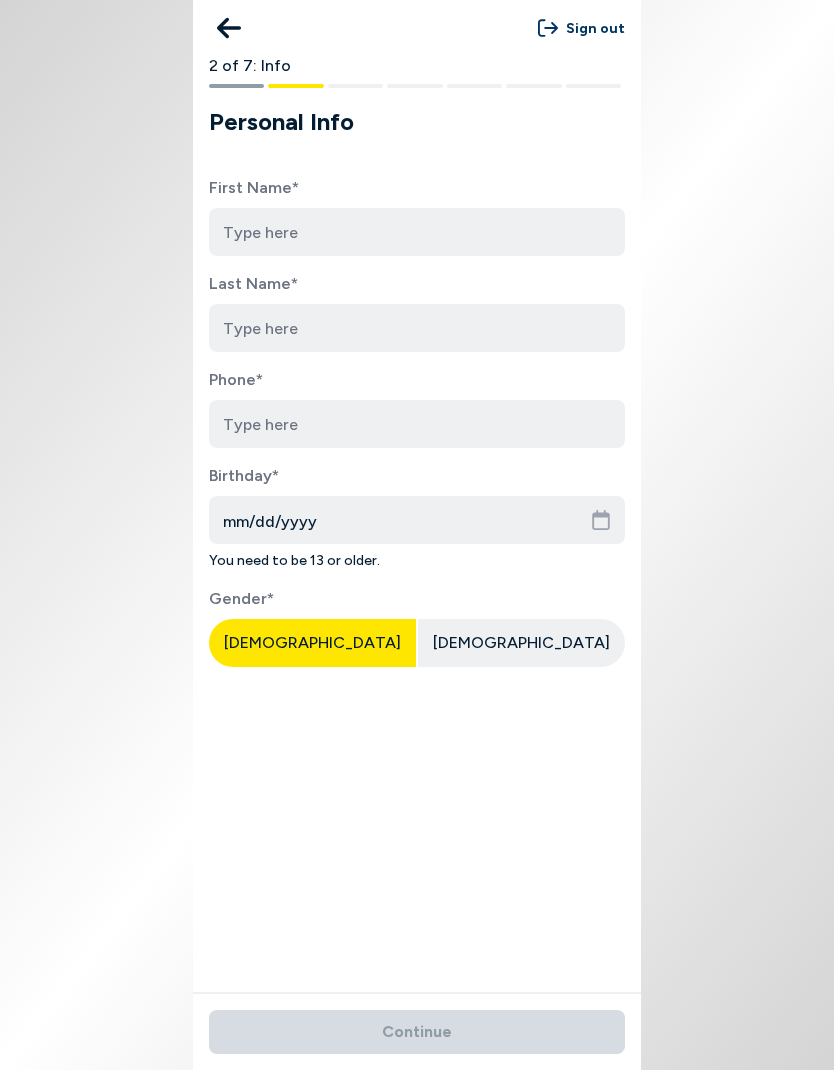 click at bounding box center (229, 28) 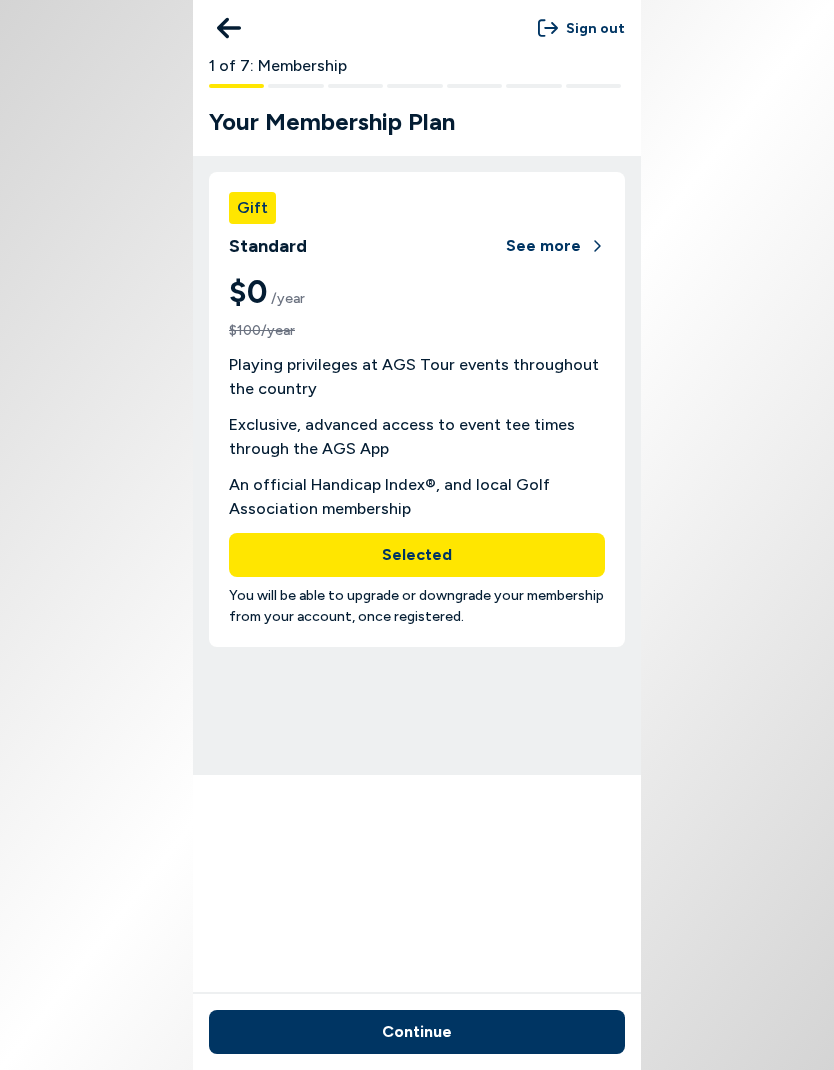 click on "Continue" at bounding box center [417, 1032] 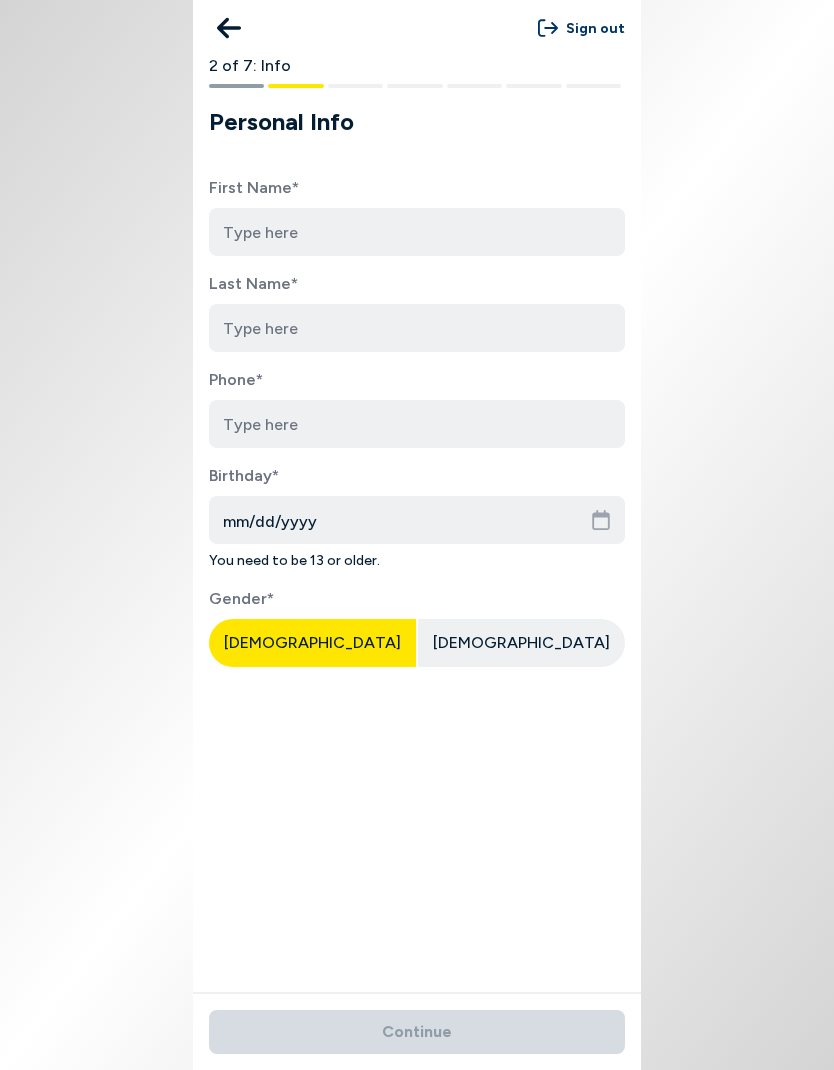 click at bounding box center [417, 232] 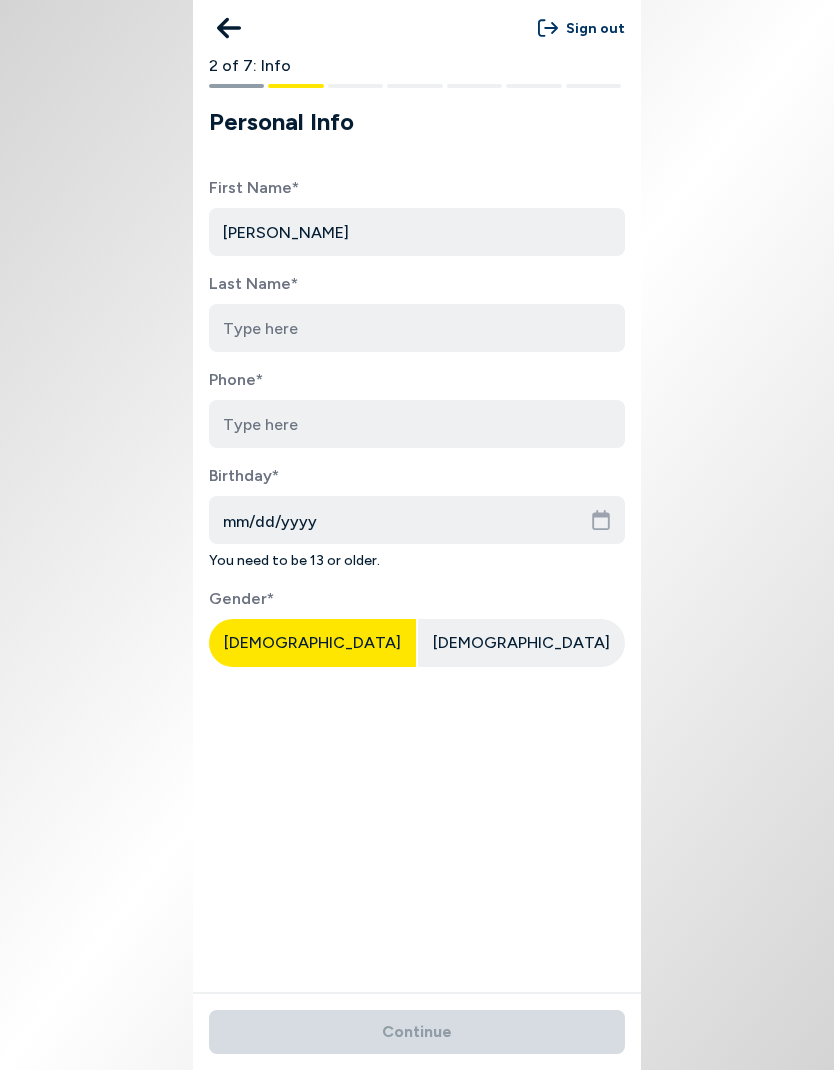 type on "[PERSON_NAME]" 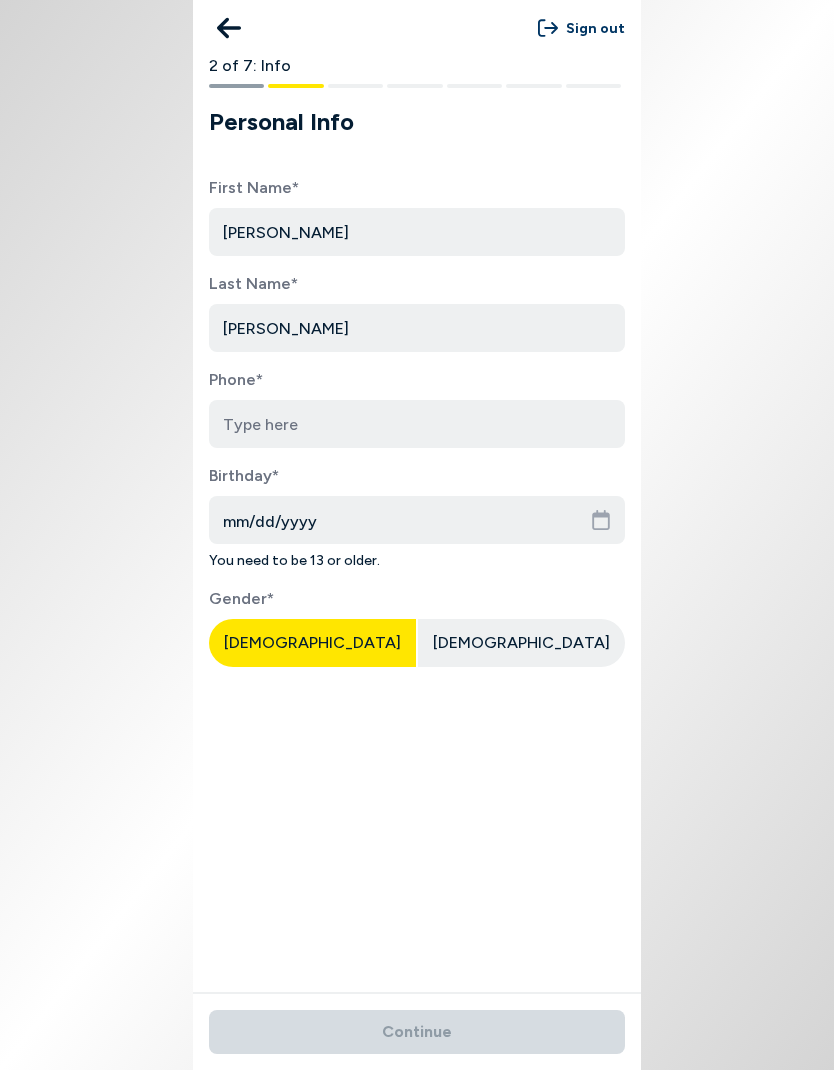 type on "[PERSON_NAME]" 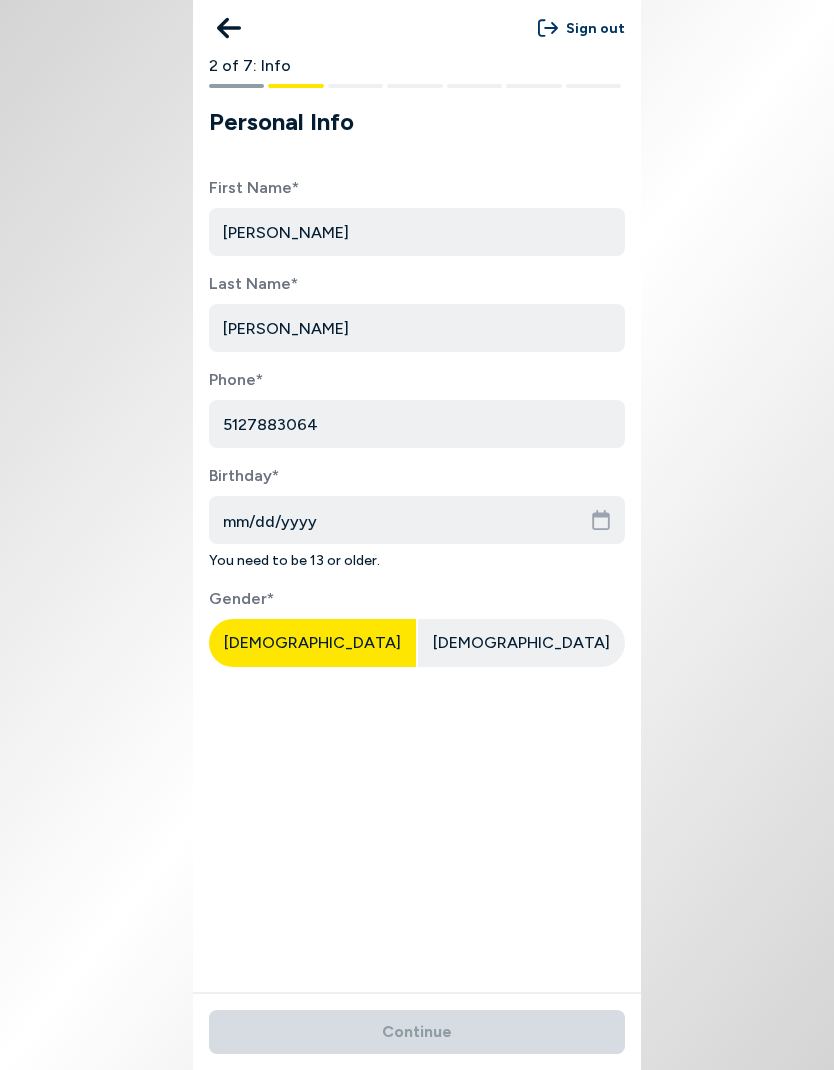 type on "5127883064" 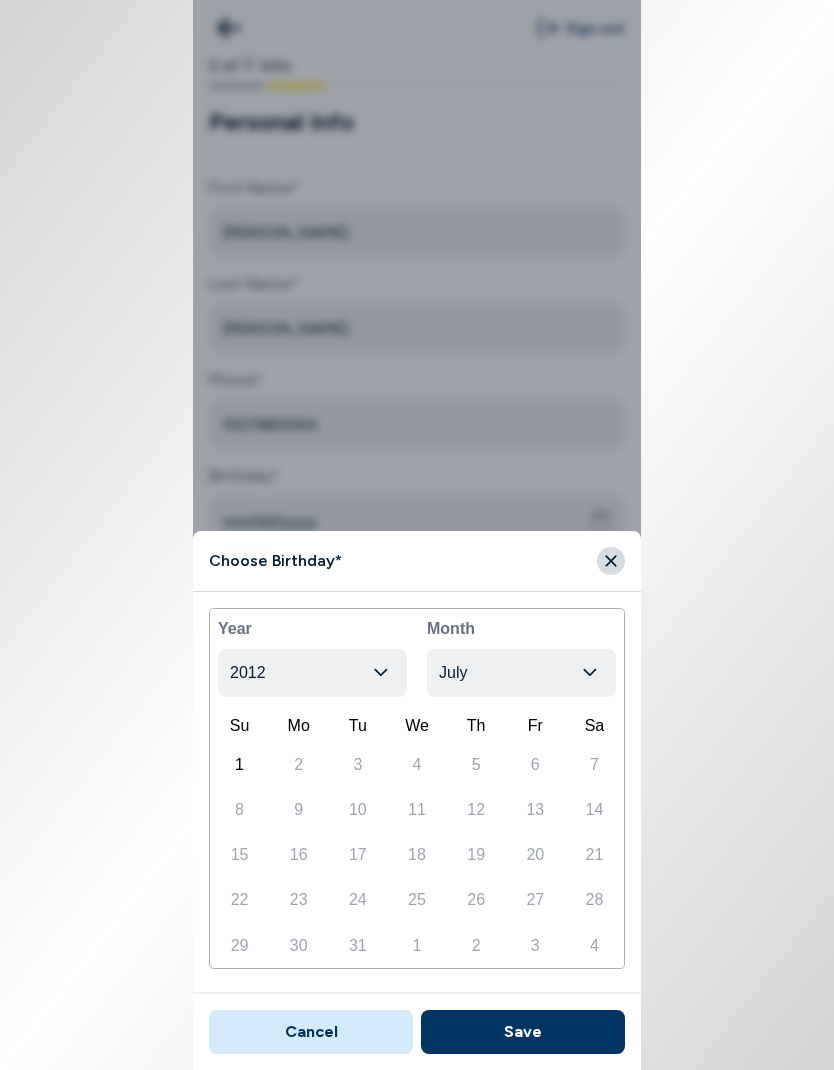 click on "2012" at bounding box center (312, 673) 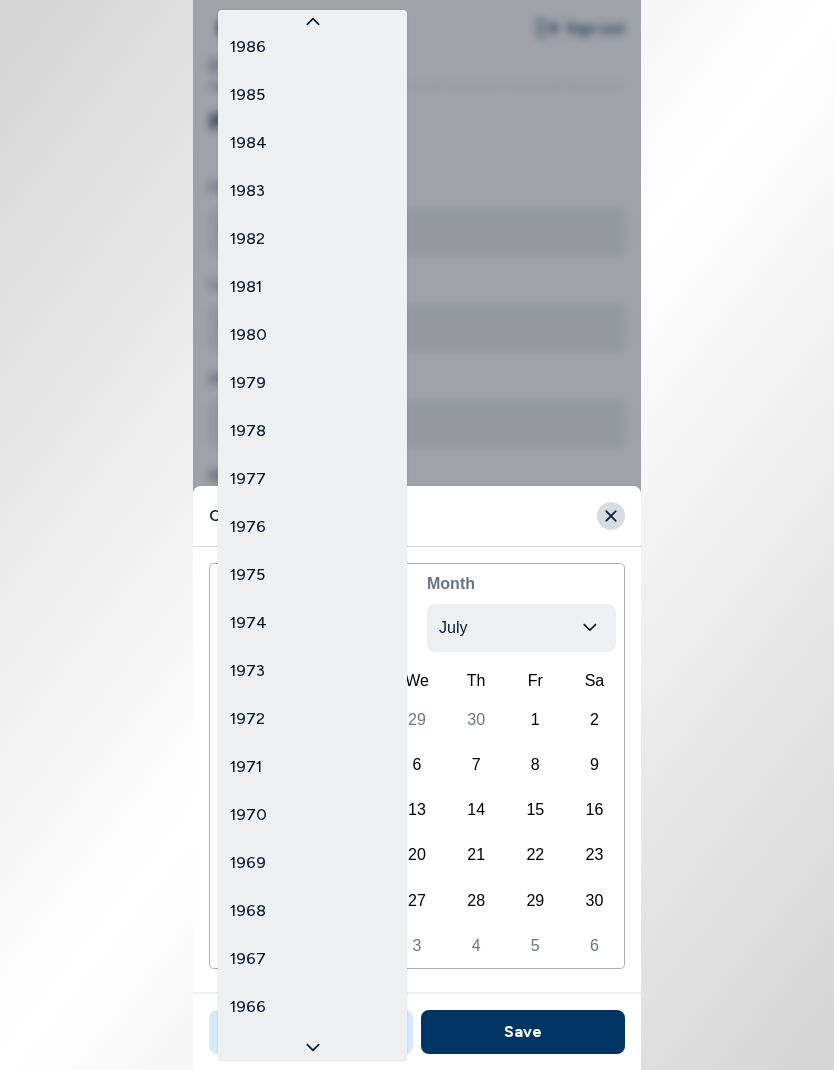 scroll, scrollTop: 1258, scrollLeft: 0, axis: vertical 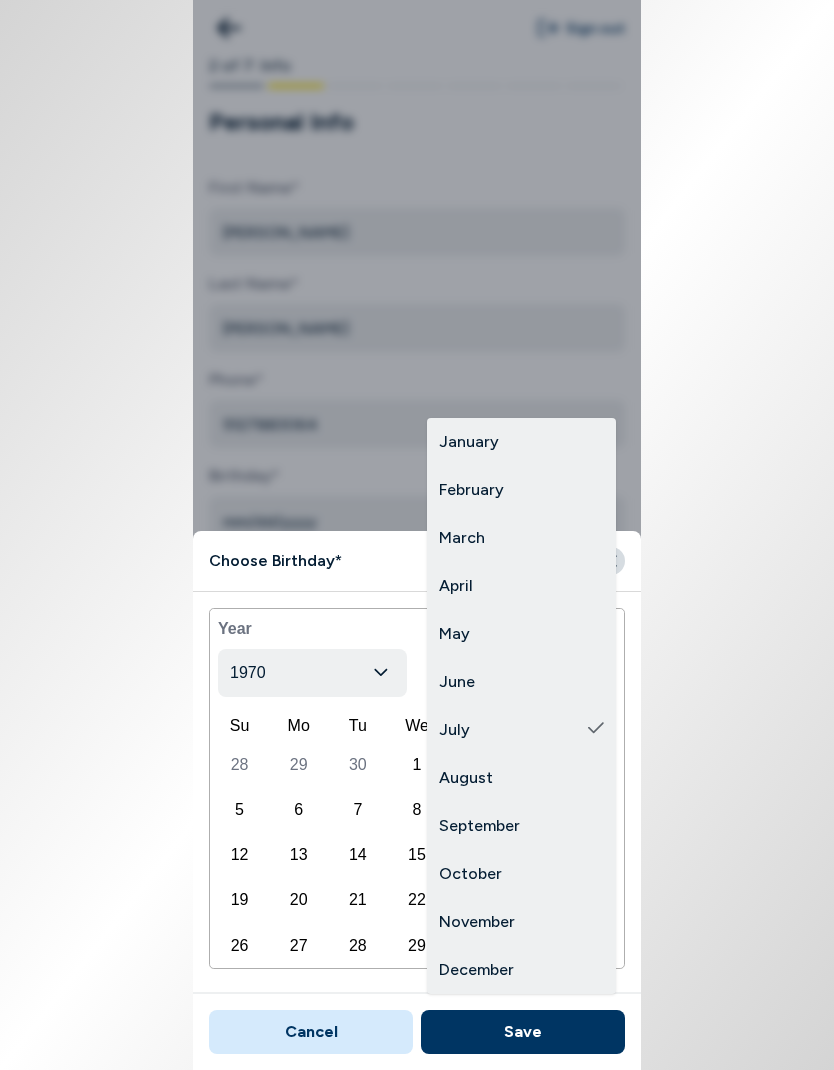 click on "June" at bounding box center [521, 682] 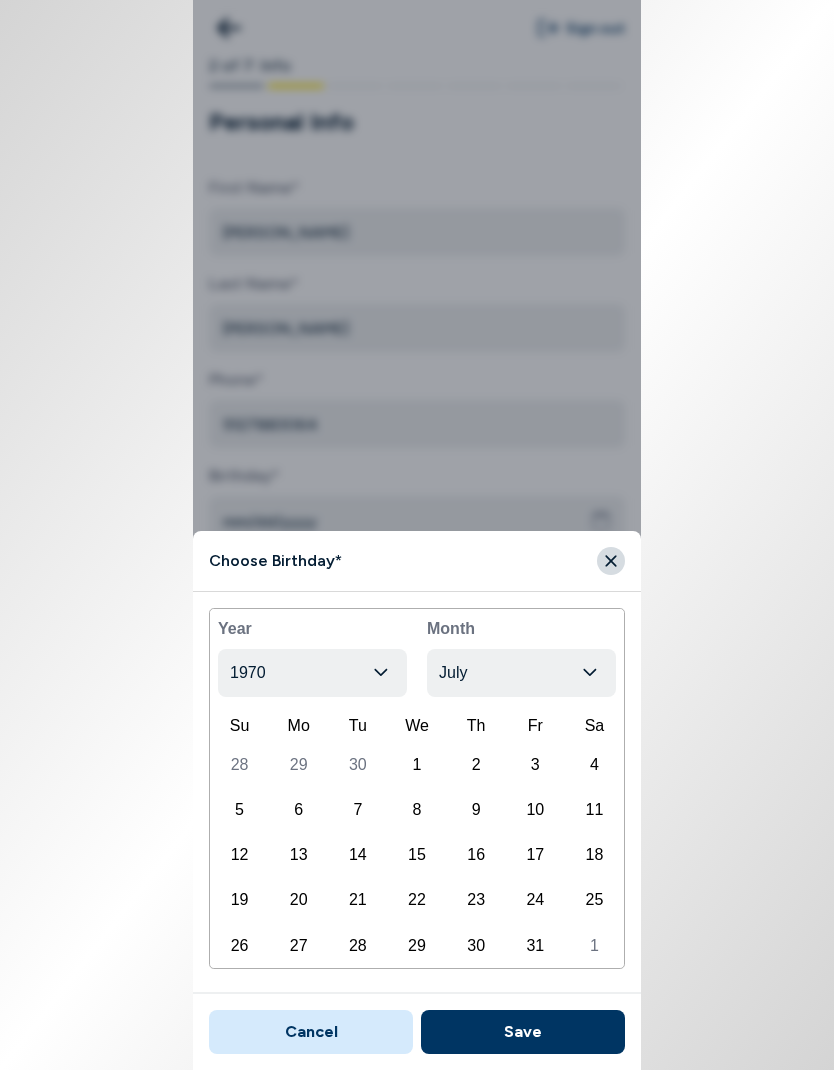 click on "Th" at bounding box center (476, 725) 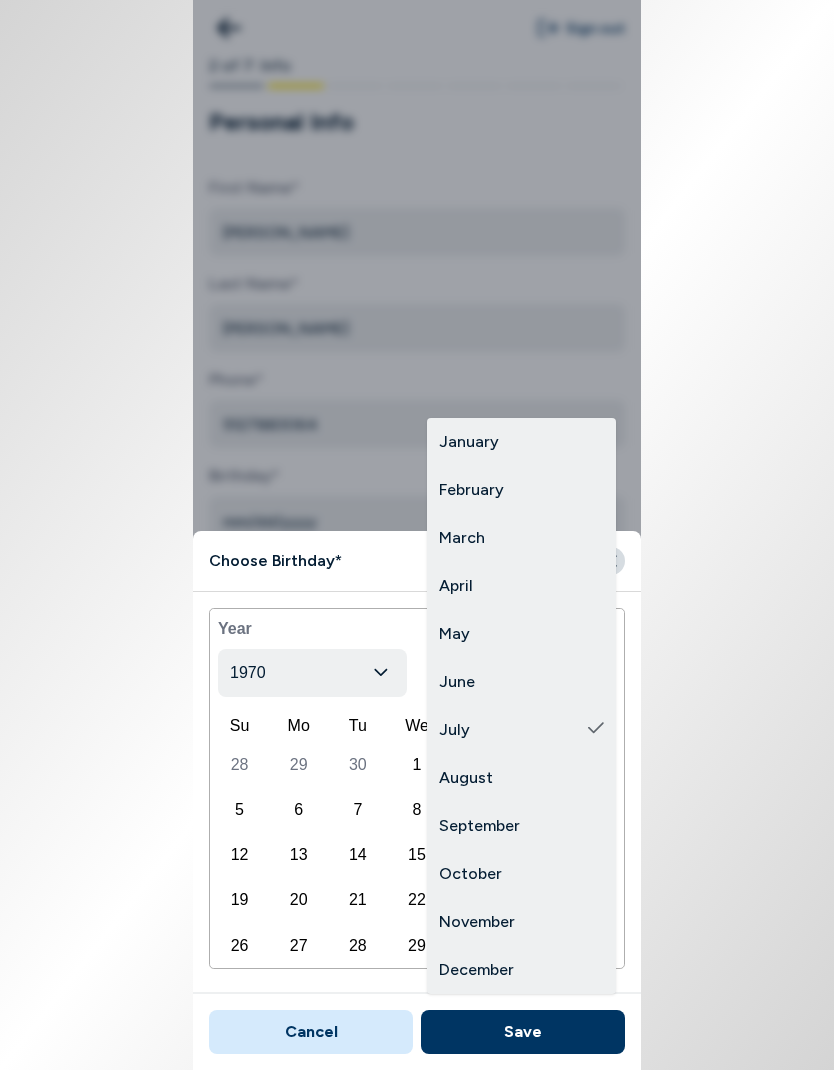 click on "July" at bounding box center [312, 673] 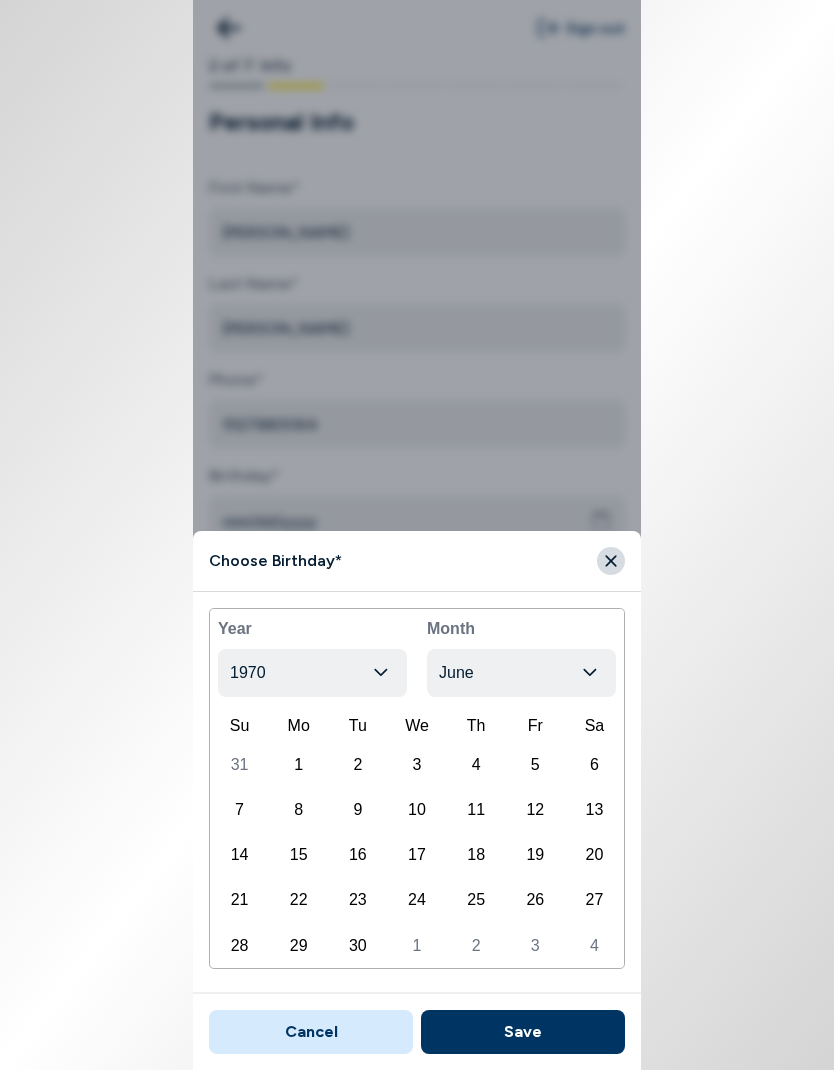 click on "19" at bounding box center [535, 855] 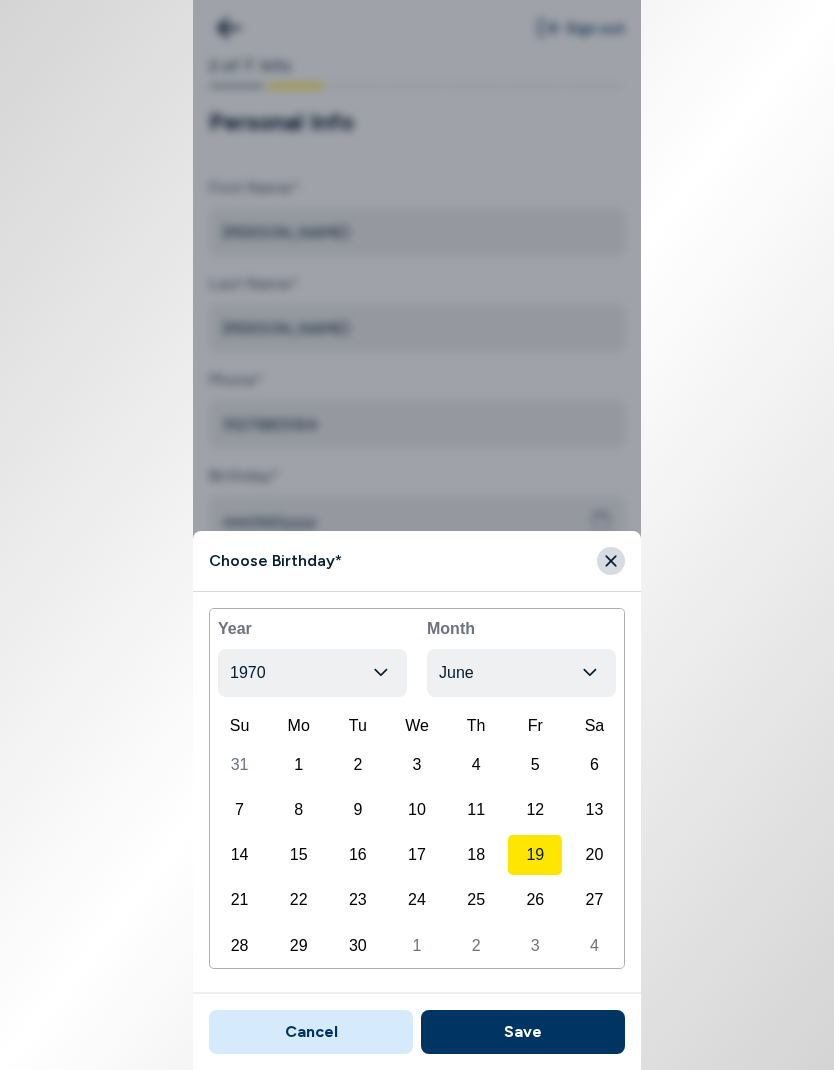 click on "Save" at bounding box center (523, 1032) 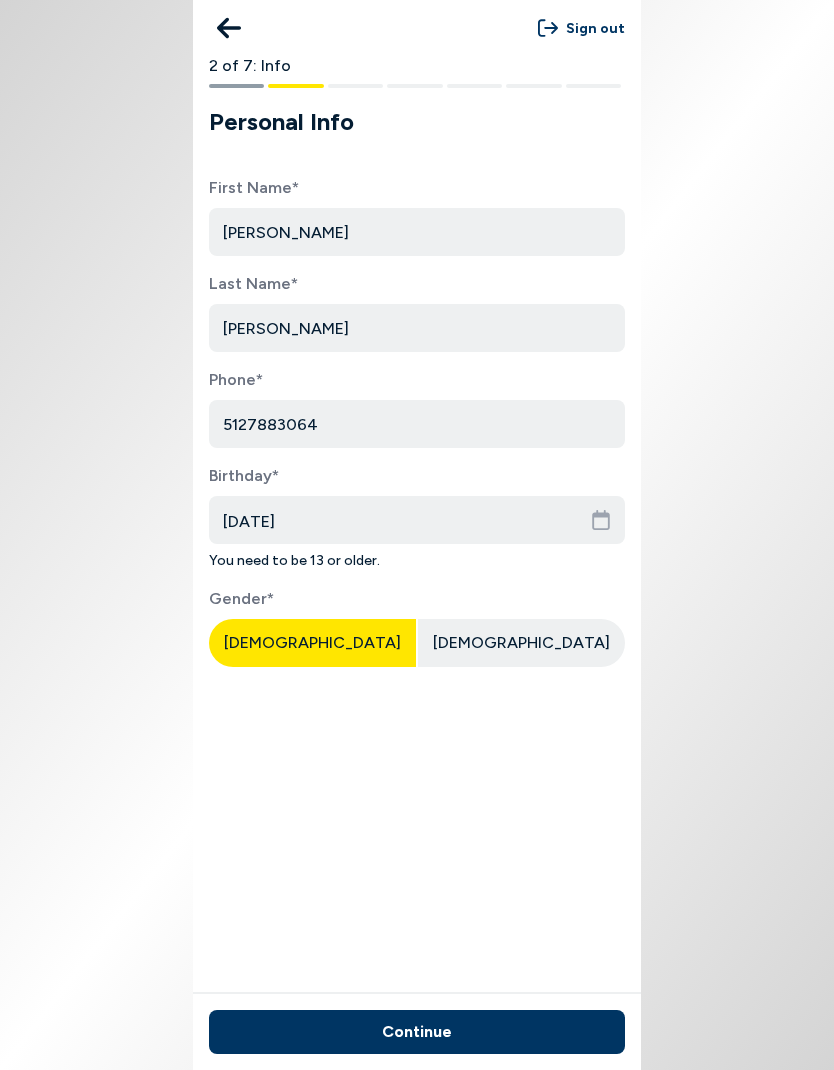 click on "[DEMOGRAPHIC_DATA]" at bounding box center [312, 643] 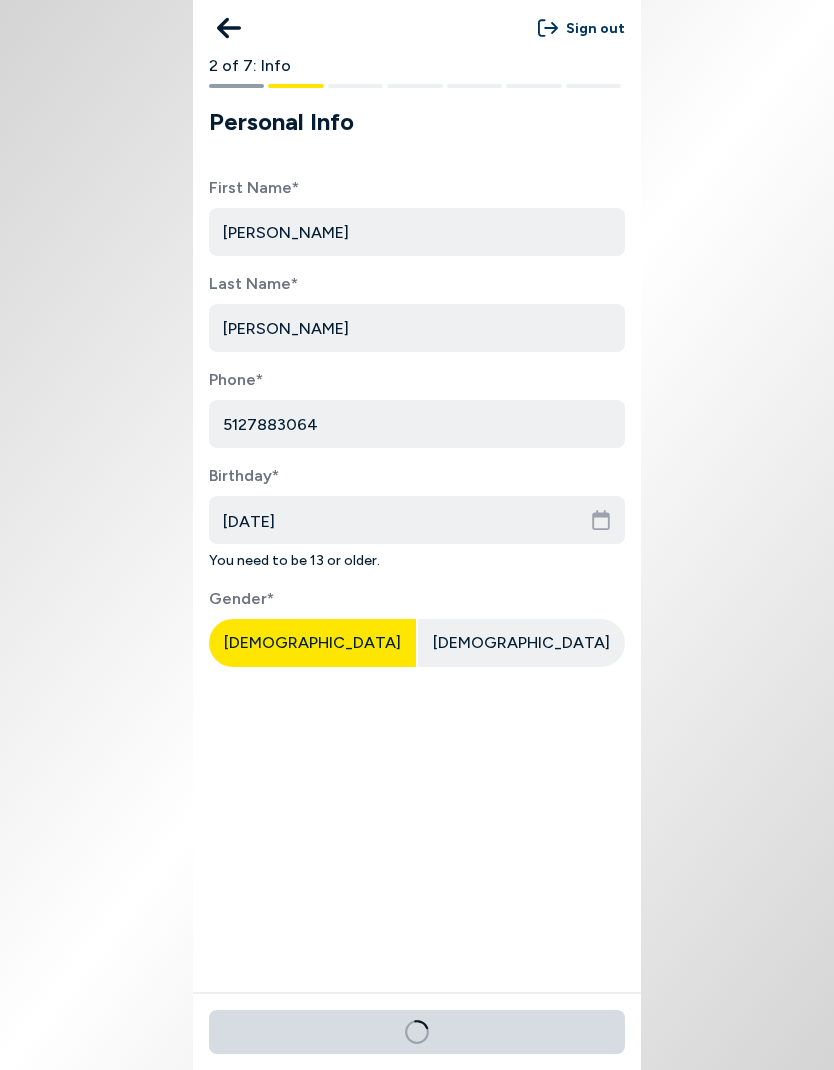 type 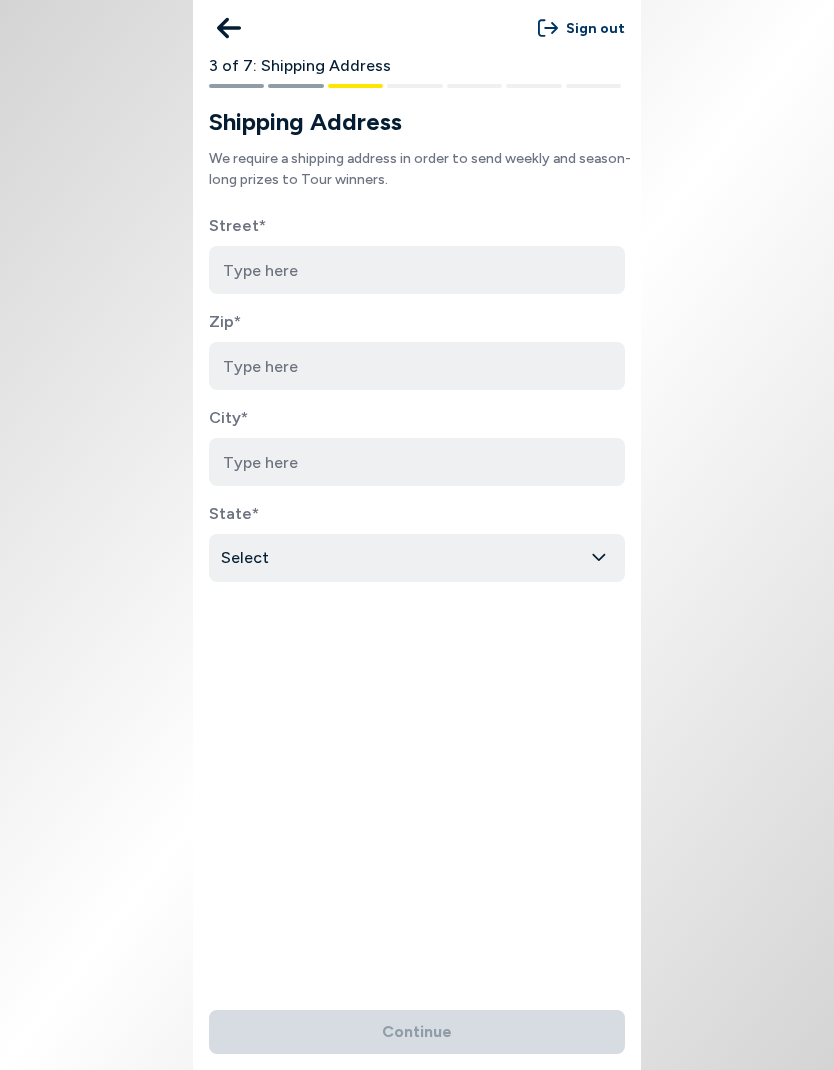 click at bounding box center (417, 270) 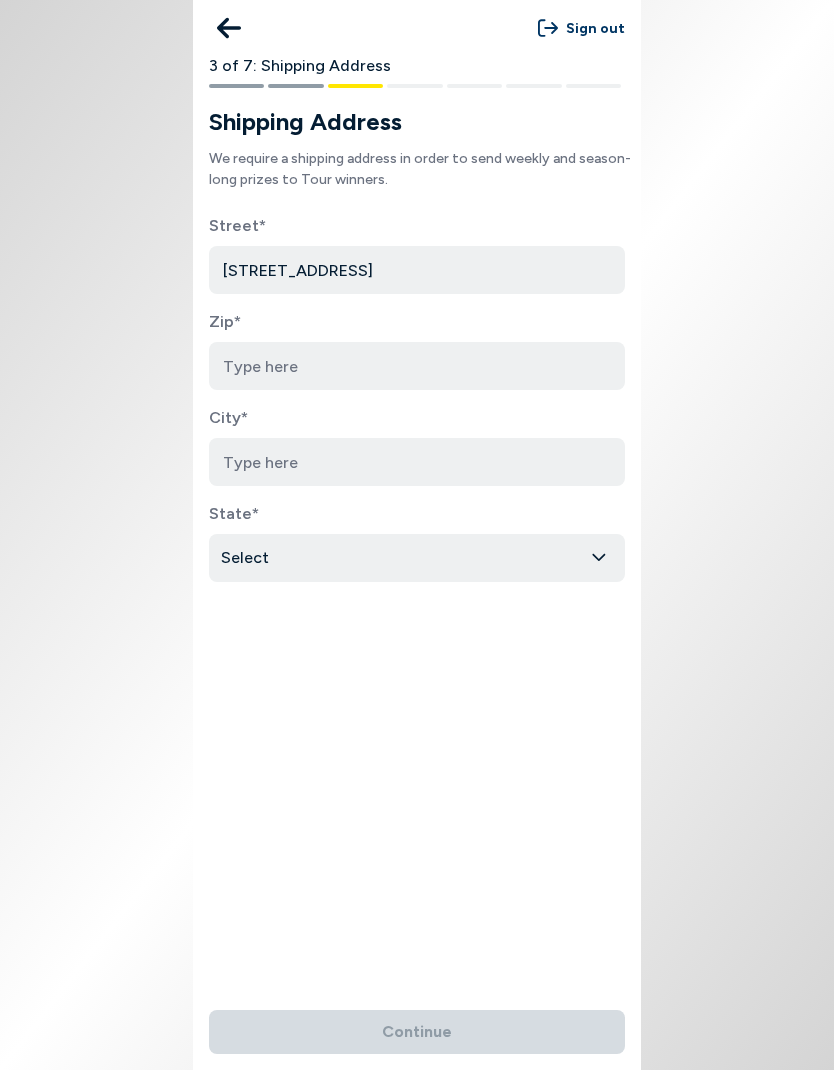 type on "[STREET_ADDRESS]" 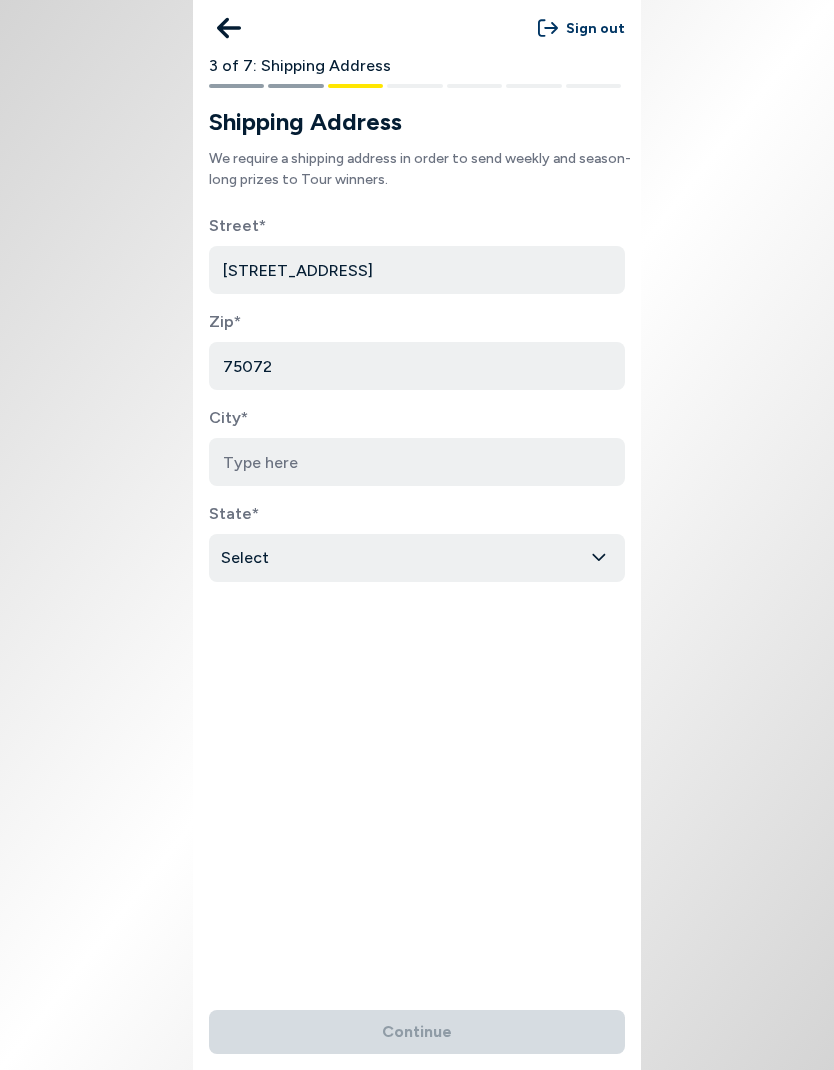 type on "75072" 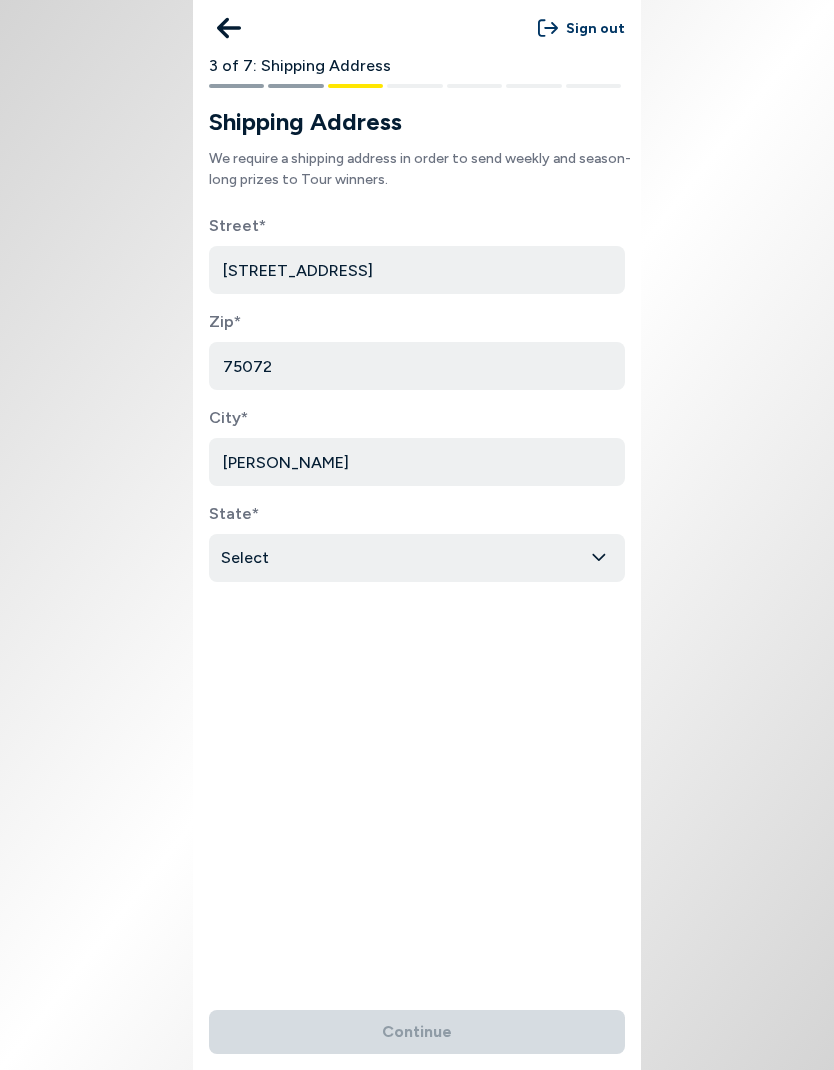 type on "[PERSON_NAME]" 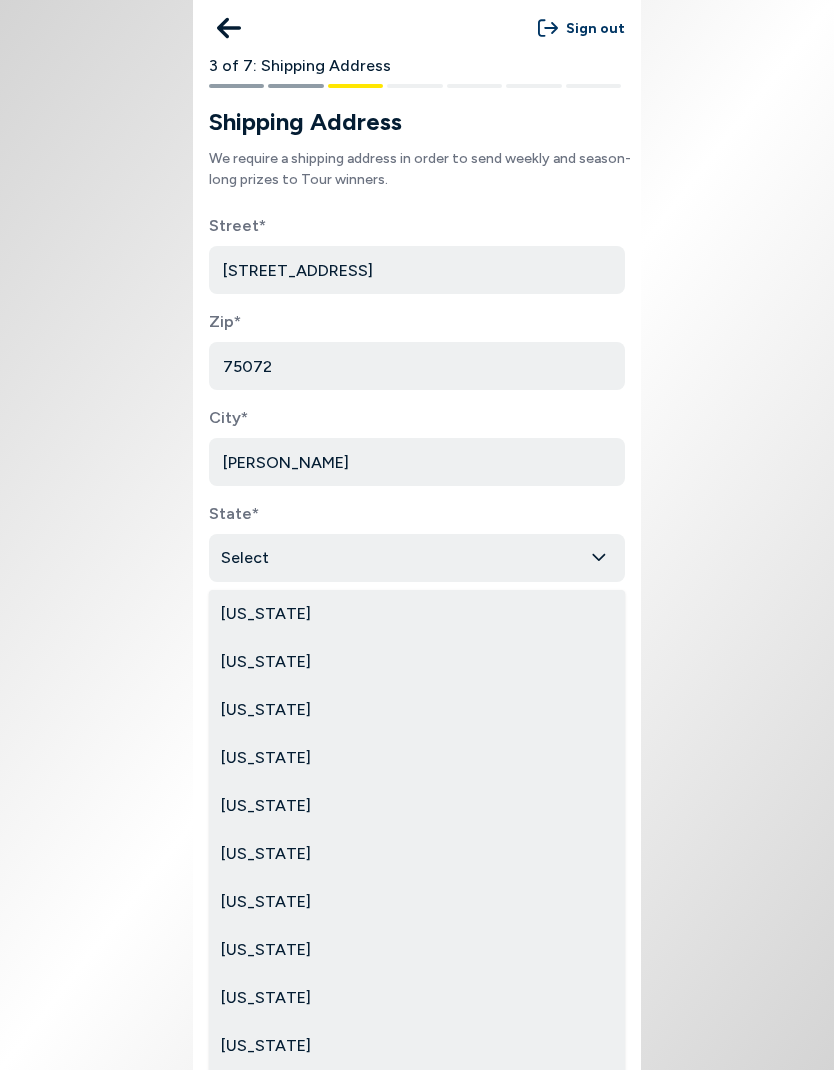 click on "Sign out 3 of 7: Shipping Address Shipping Address We require a shipping address in order to send weekly and season-long prizes to Tour winners. Street* 1004 Goldenrod Ct Zip* 75072 City* [GEOGRAPHIC_DATA] State* Select [US_STATE] [US_STATE] [US_STATE] [US_STATE] [US_STATE] [US_STATE] [US_STATE] [US_STATE] [US_STATE] [US_STATE] [US_STATE] [US_STATE] [US_STATE] [US_STATE] [US_STATE] [US_STATE] [US_STATE] [US_STATE] [US_STATE] [US_STATE] [US_STATE] [US_STATE] [US_STATE] [US_STATE] [US_STATE] [US_STATE] [US_STATE] [US_STATE] [US_STATE] [US_STATE] [US_STATE] [US_STATE] [US_STATE] [US_STATE] [US_STATE] [US_STATE] [US_STATE] [US_STATE] [US_STATE] [US_STATE] [US_STATE] [US_STATE] [US_STATE] [US_STATE] [US_STATE] [US_STATE] [US_STATE][PERSON_NAME][US_STATE] [US_STATE][PERSON_NAME] [US_STATE] [US_STATE] Continue [US_STATE] [US_STATE] [US_STATE] [US_STATE] [US_STATE] [US_STATE] [US_STATE] [US_STATE] [US_STATE] [US_STATE] [US_STATE] [US_STATE] [US_STATE] [US_STATE] [US_STATE] [US_STATE] [US_STATE] [US_STATE] [US_STATE] [US_STATE] [US_STATE] [US_STATE] [US_STATE] [US_STATE] [US_STATE] [US_STATE] [US_STATE] [US_STATE] [US_STATE] [US_STATE] [US_STATE] [US_STATE] [US_STATE]" at bounding box center [417, 535] 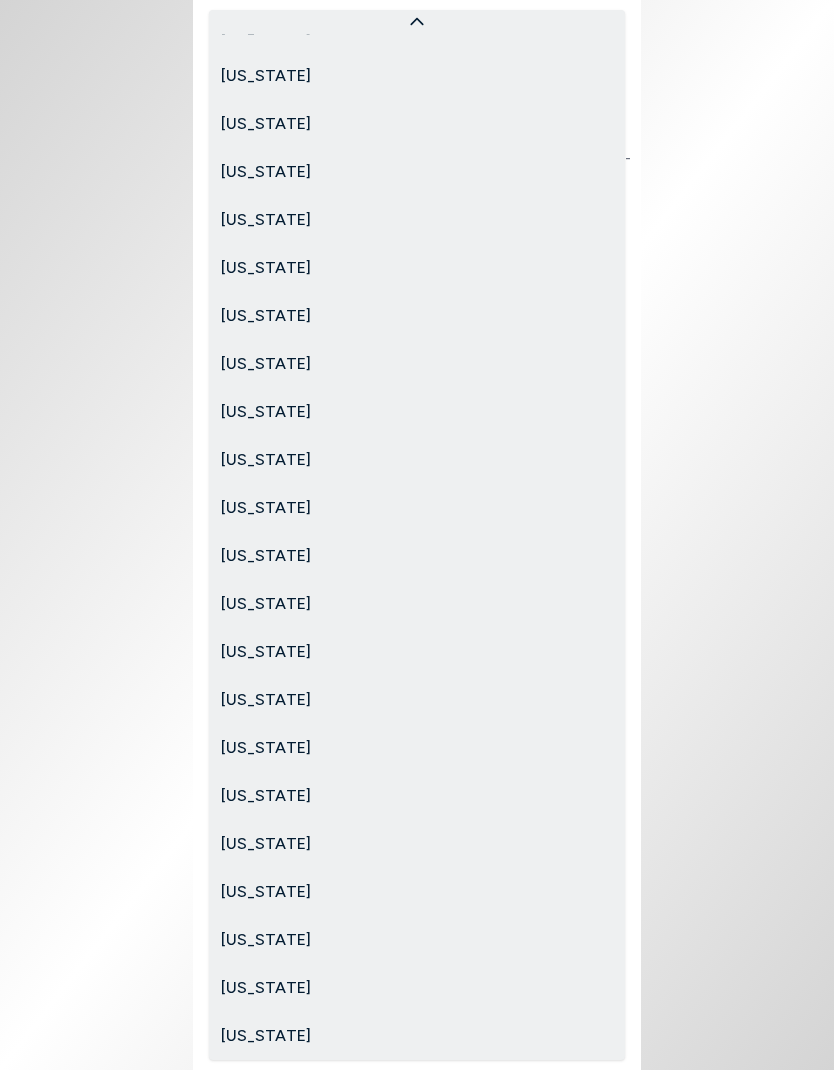 scroll, scrollTop: 1422, scrollLeft: 0, axis: vertical 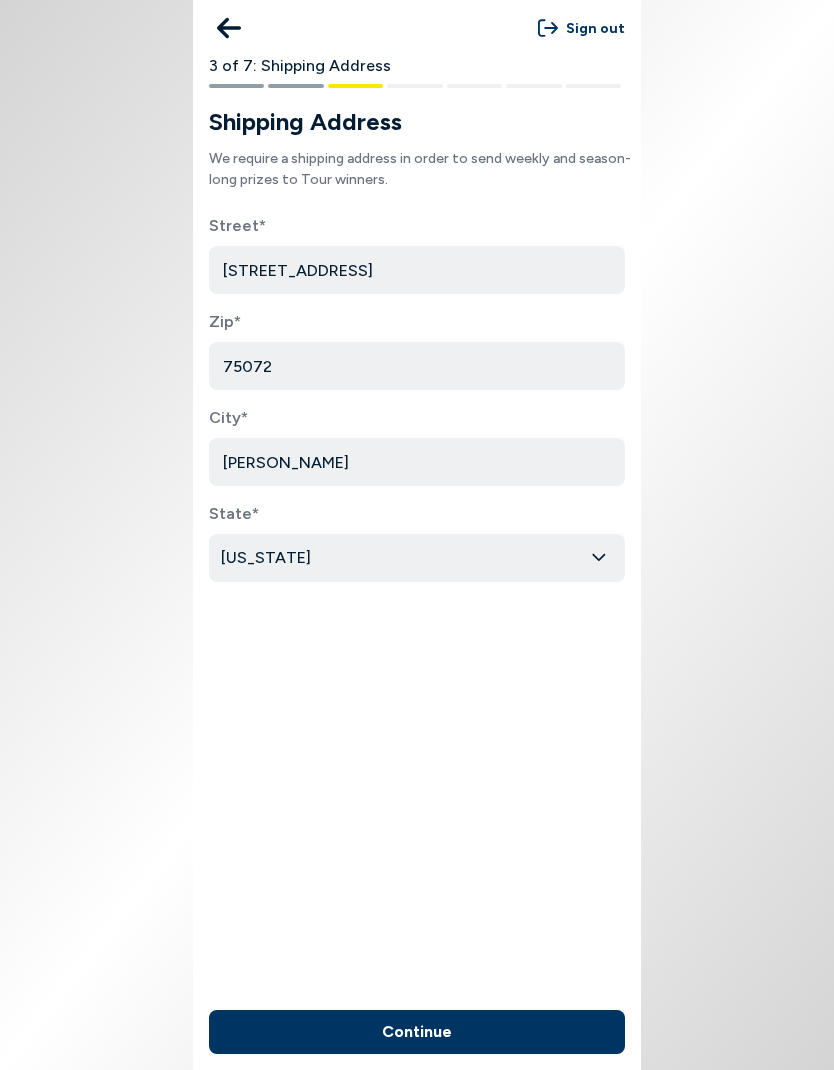 click on "Continue" at bounding box center [417, 1032] 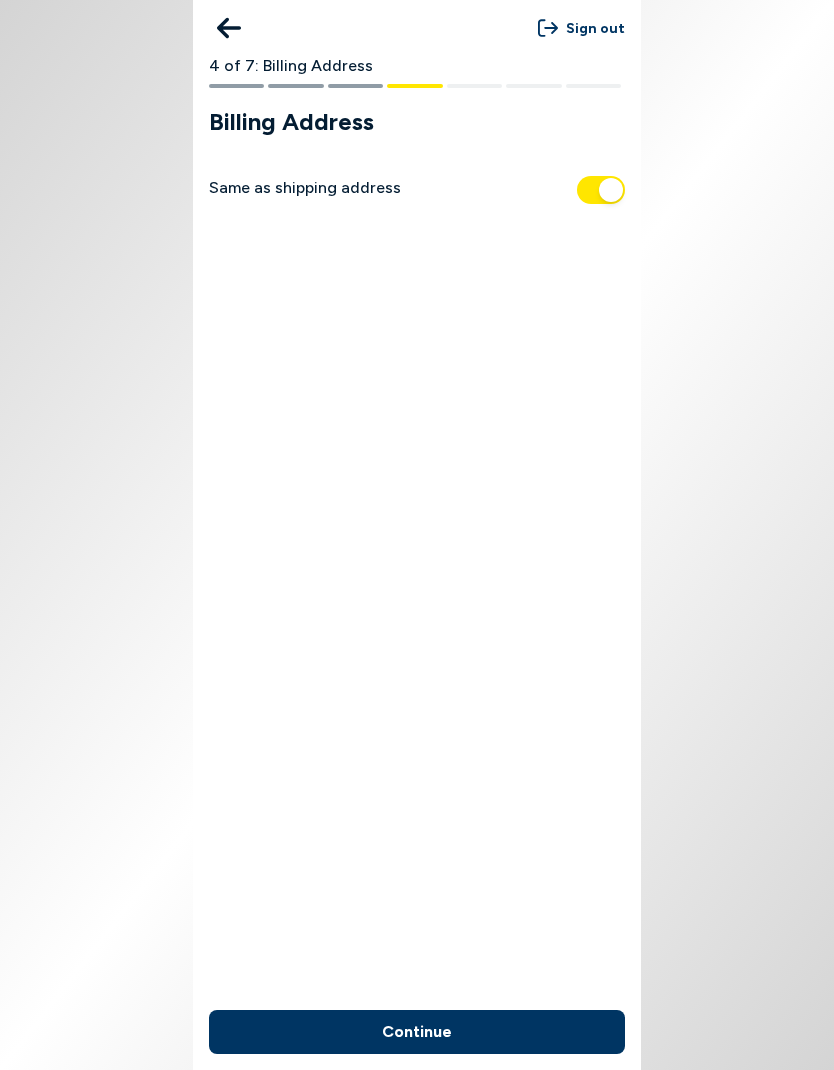 click on "Continue" at bounding box center (417, 1032) 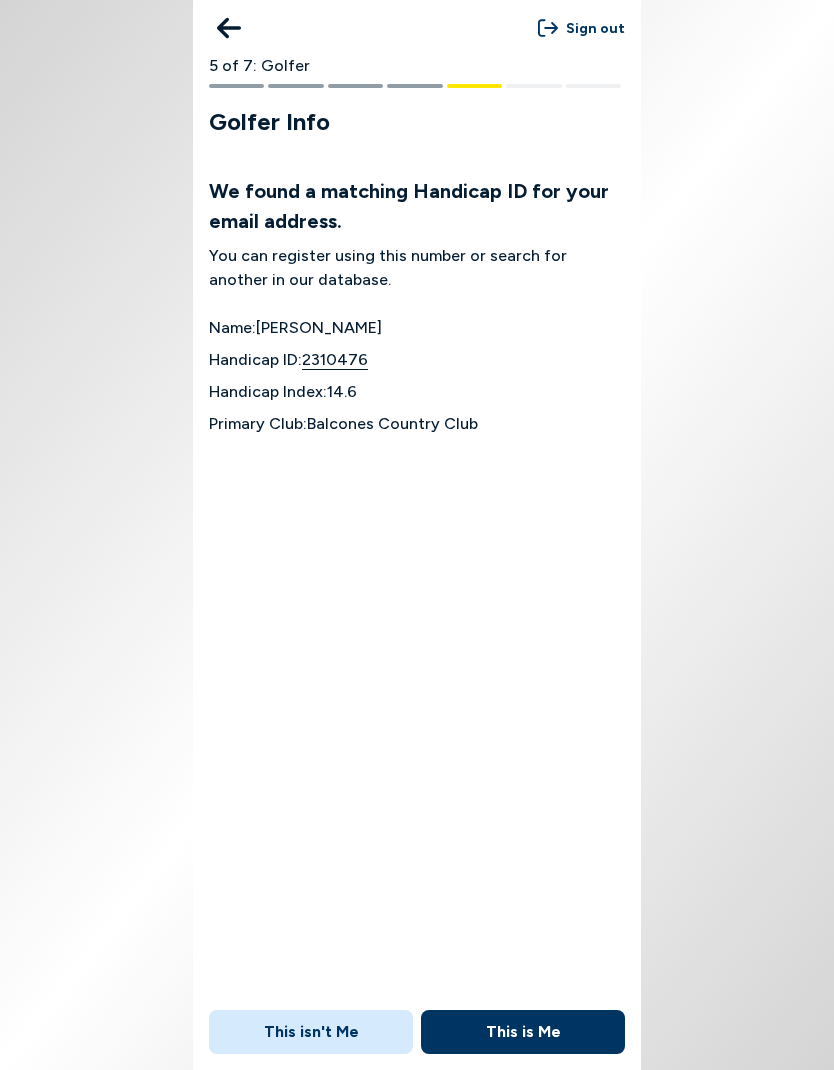 click on "This is Me" at bounding box center (523, 1032) 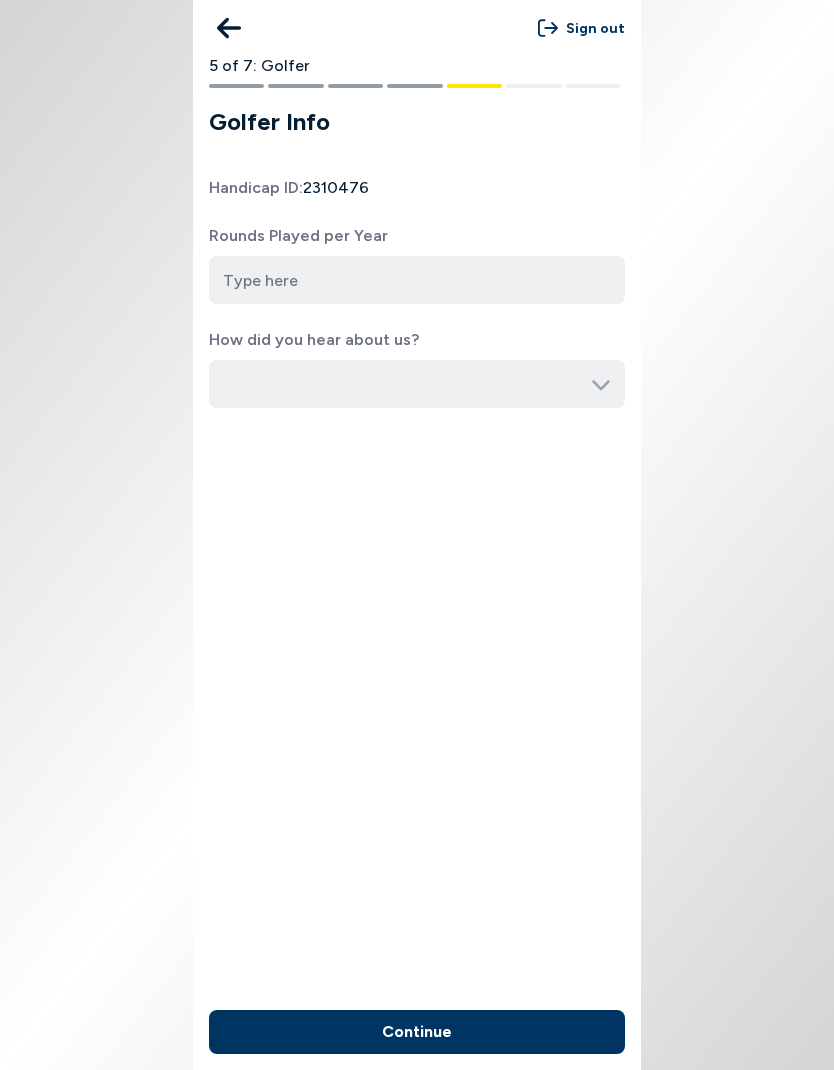 click at bounding box center (417, 280) 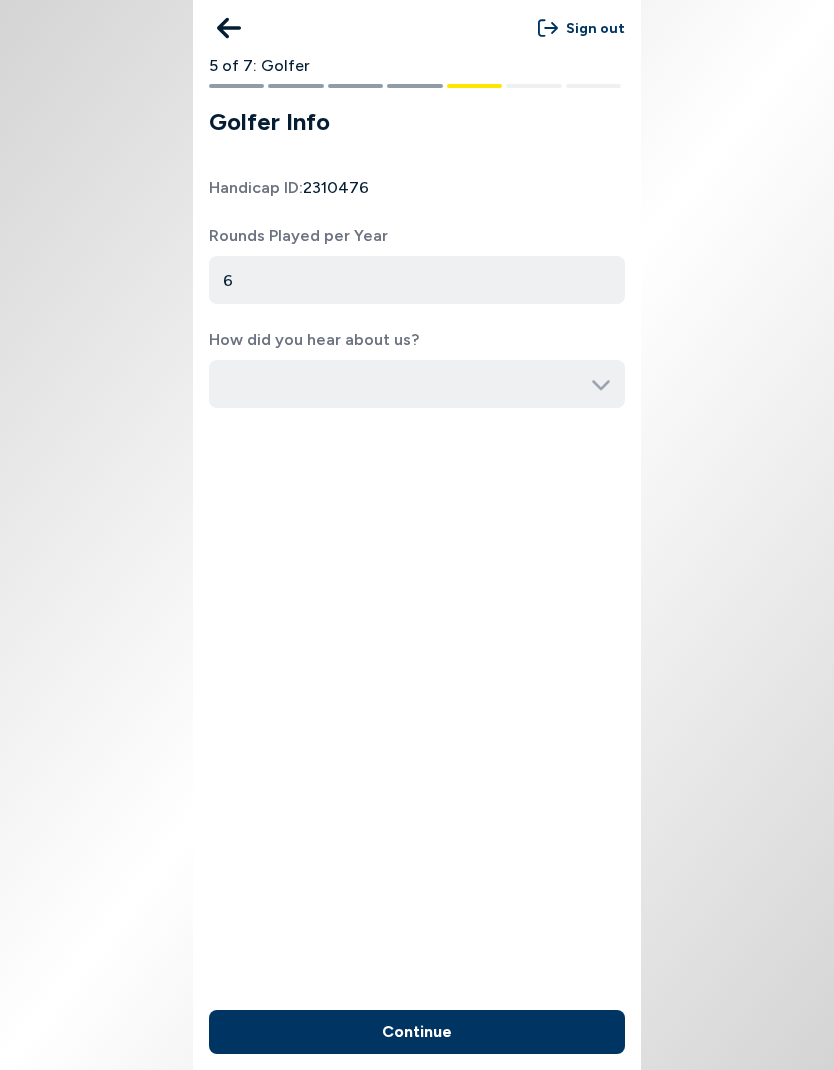 type on "6" 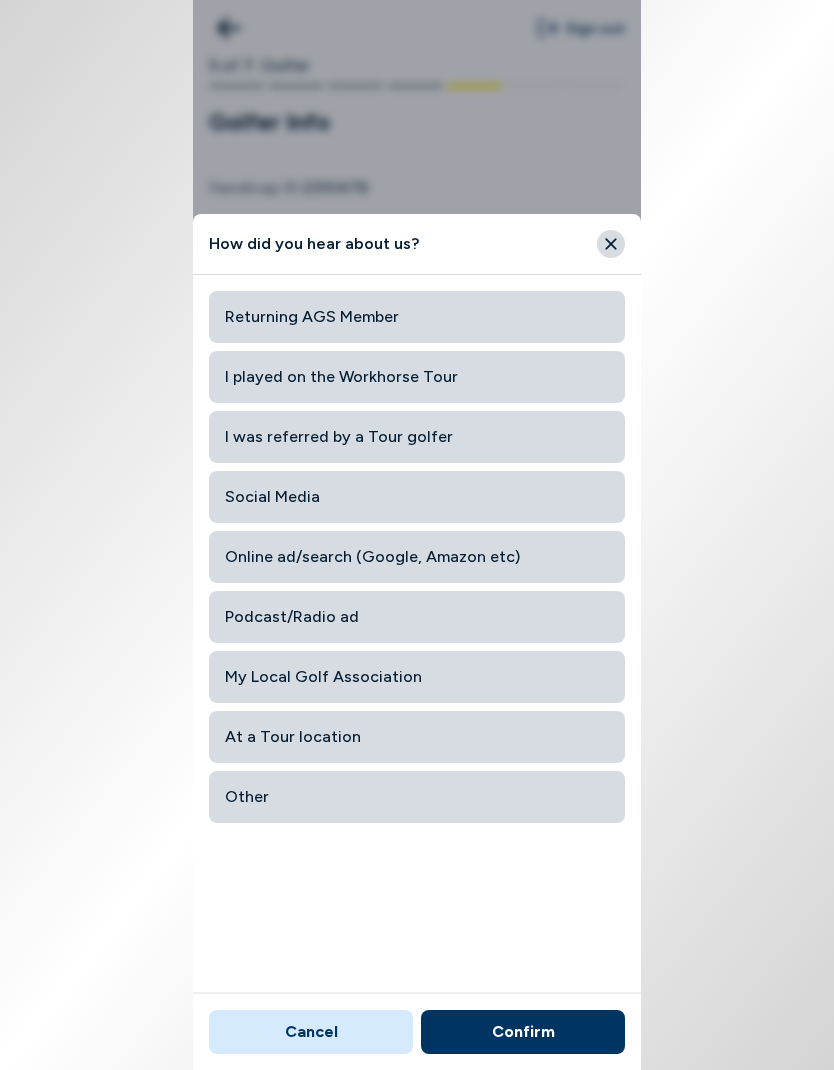 click on "My Local Golf Association" at bounding box center [417, 677] 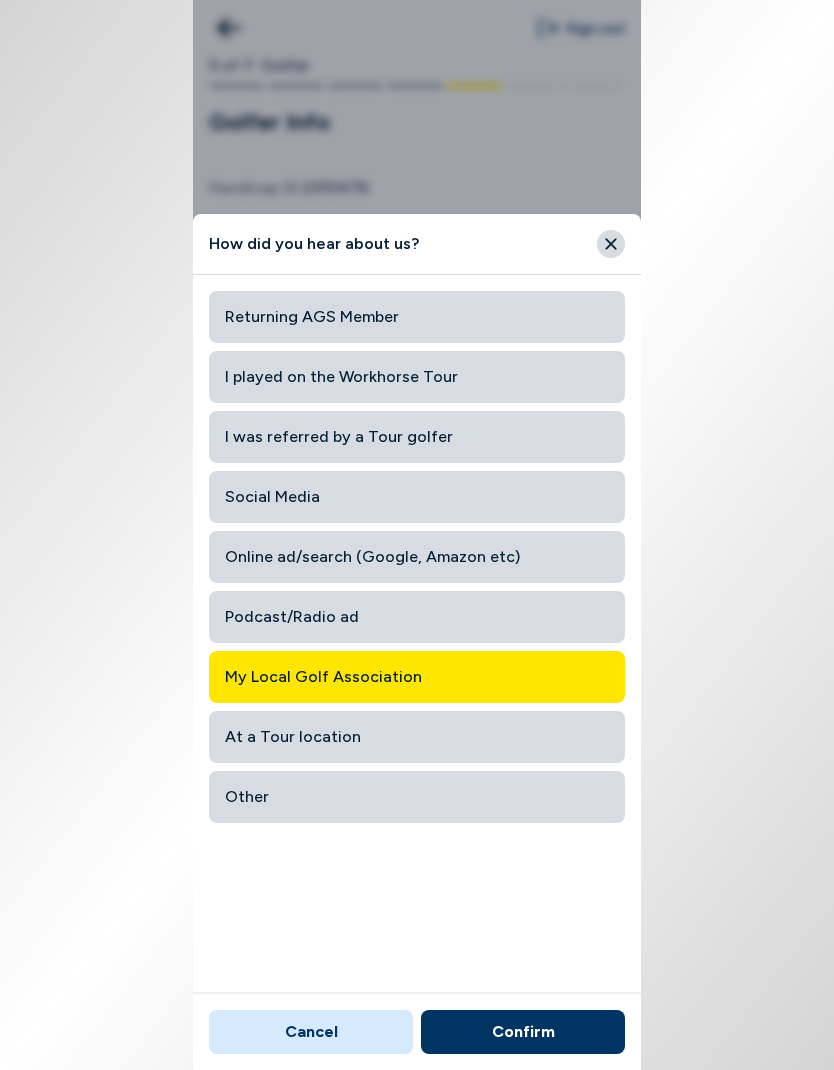 click on "Confirm" at bounding box center [523, 1032] 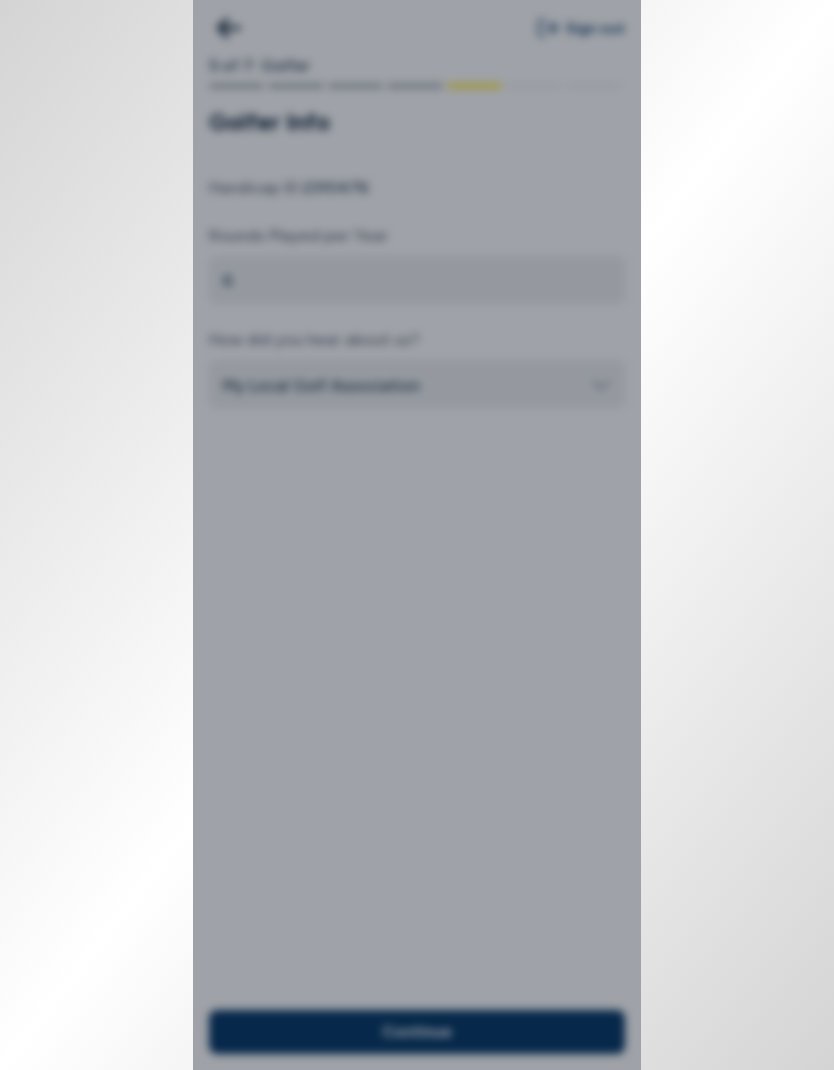 type on "My Local Golf Association" 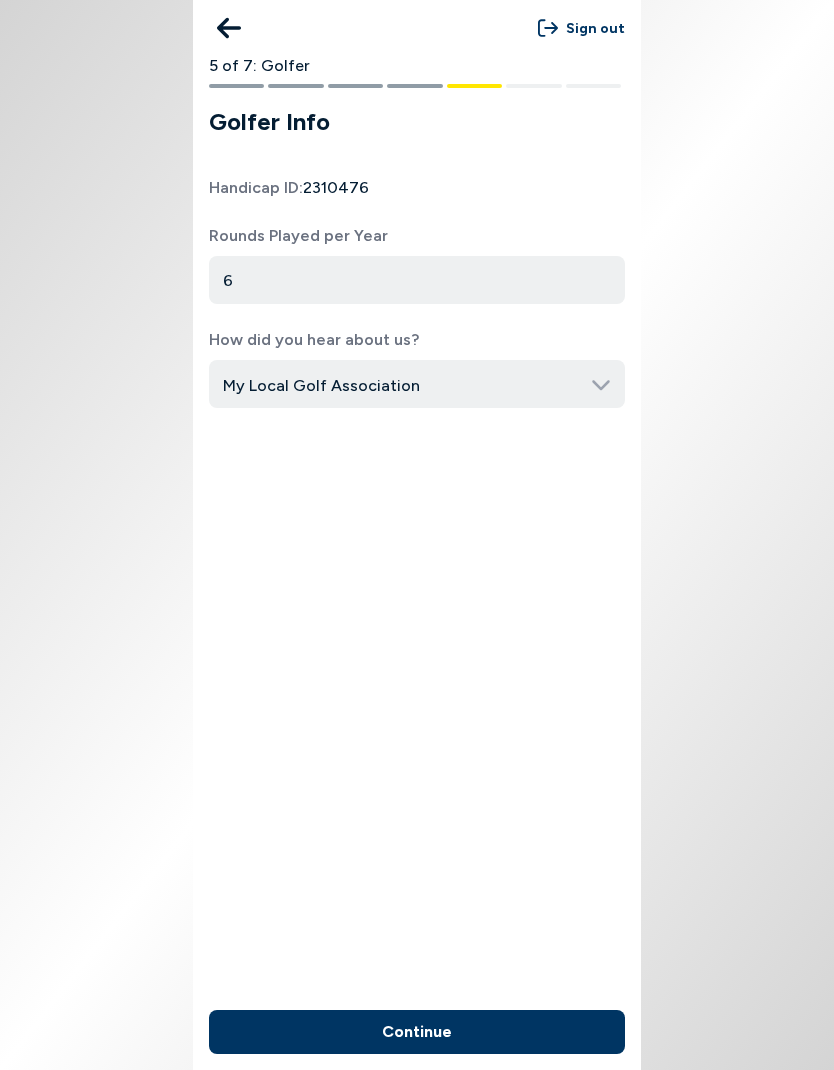 click on "Continue" at bounding box center (417, 1032) 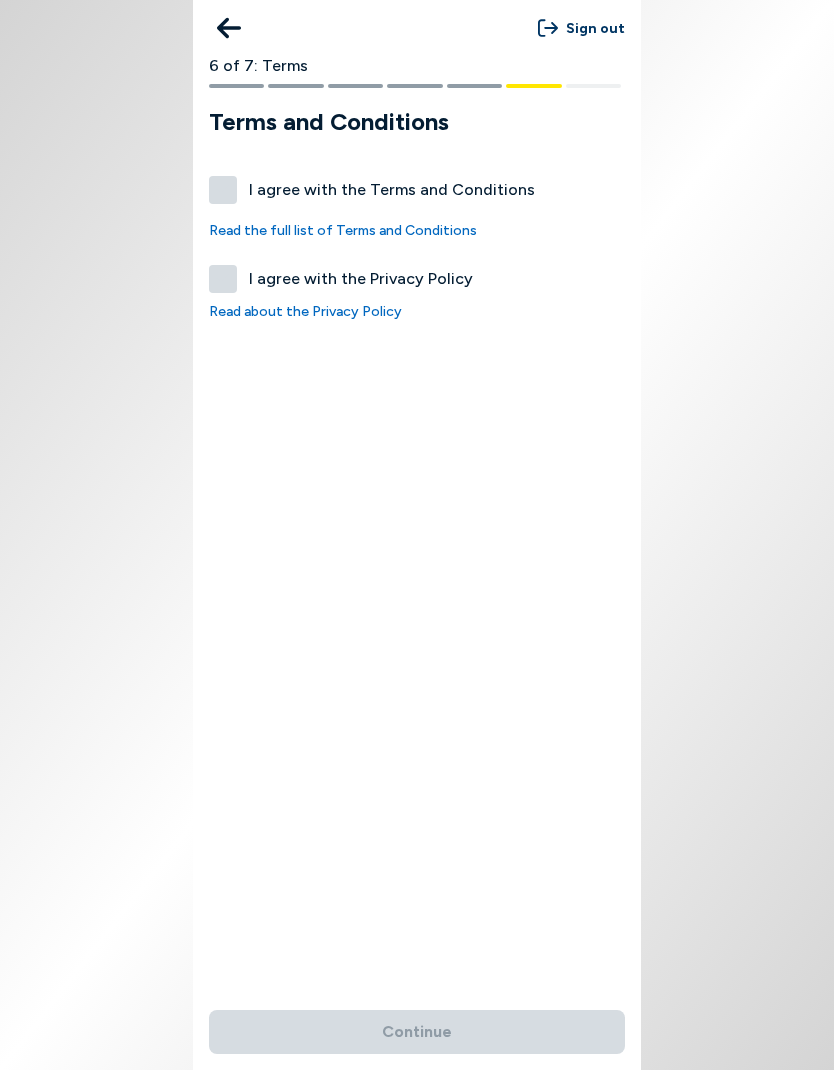 click on "I agree with the Terms and Conditions" at bounding box center (417, 190) 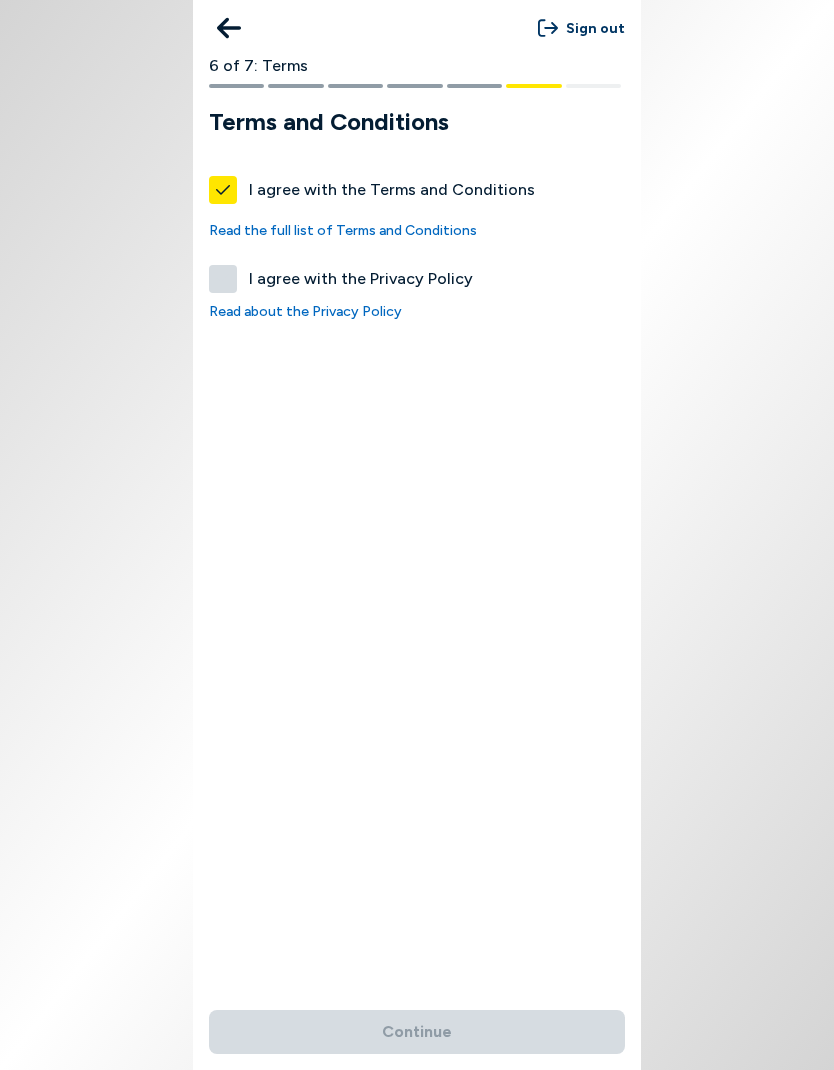 click on "I agree with the Privacy Policy" at bounding box center (417, 279) 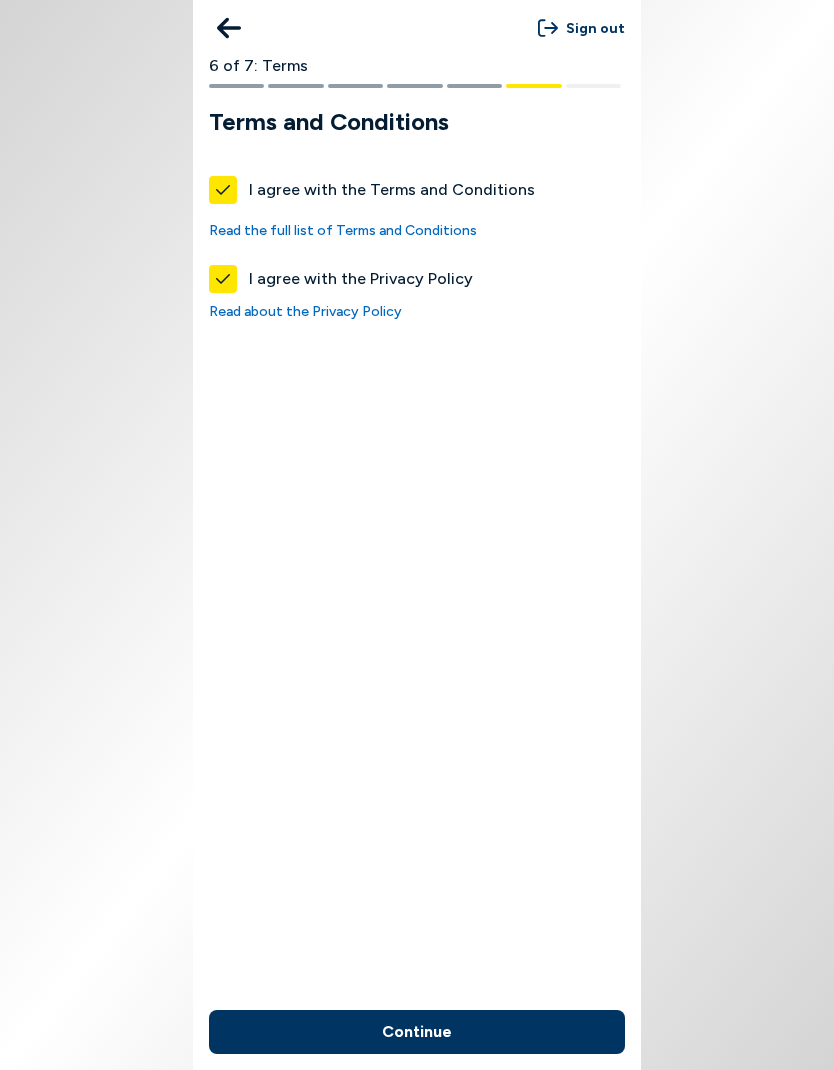 click on "Continue" at bounding box center [417, 1032] 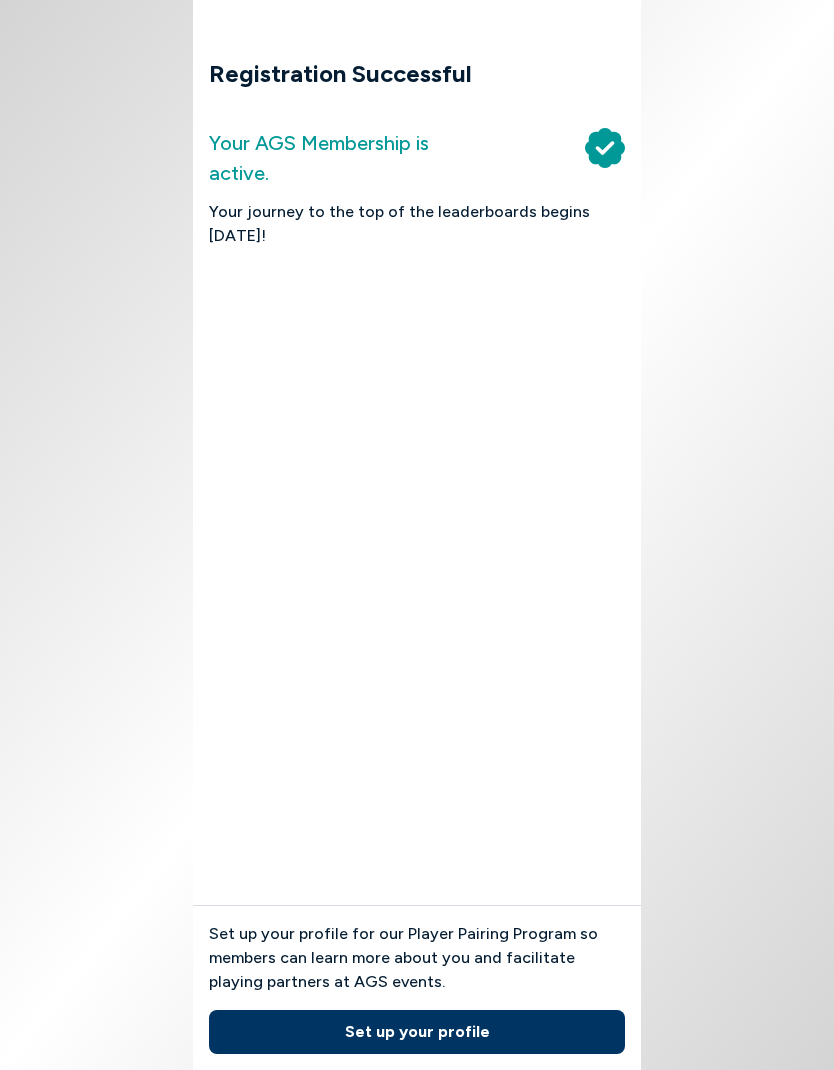 scroll, scrollTop: 0, scrollLeft: 0, axis: both 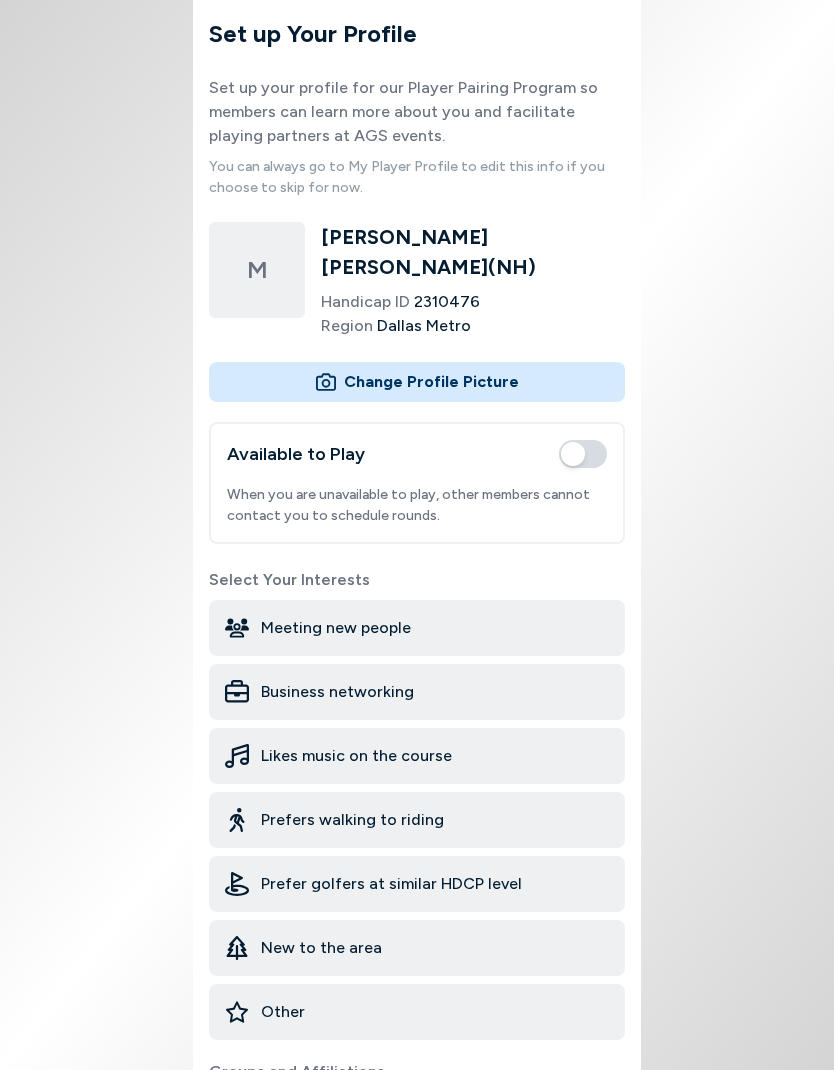 click at bounding box center (417, 382) 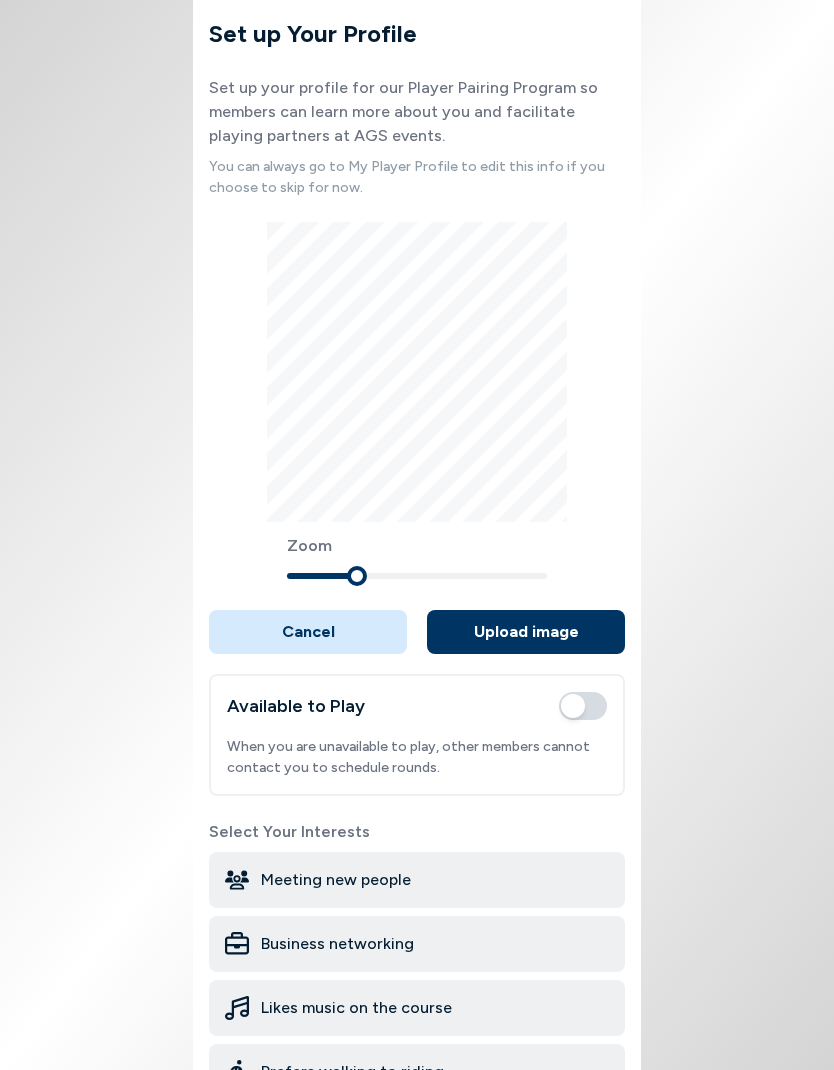 click at bounding box center [583, 706] 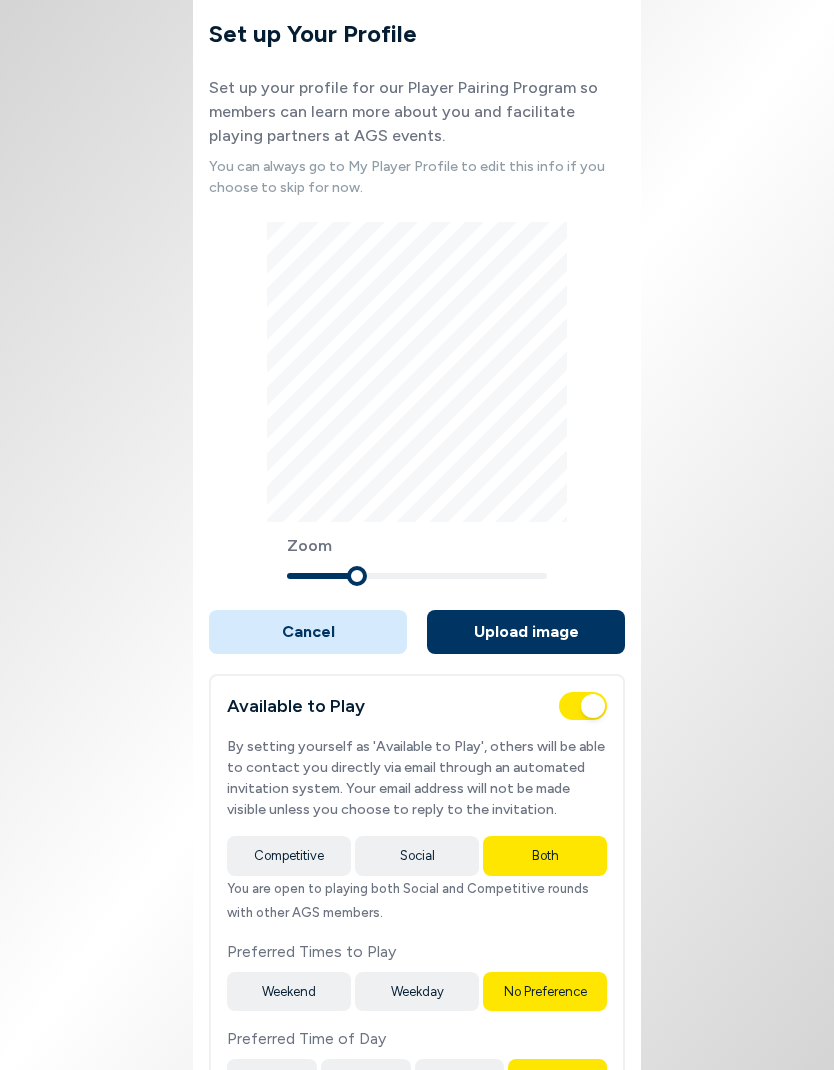 click on "Weekend" at bounding box center (289, 992) 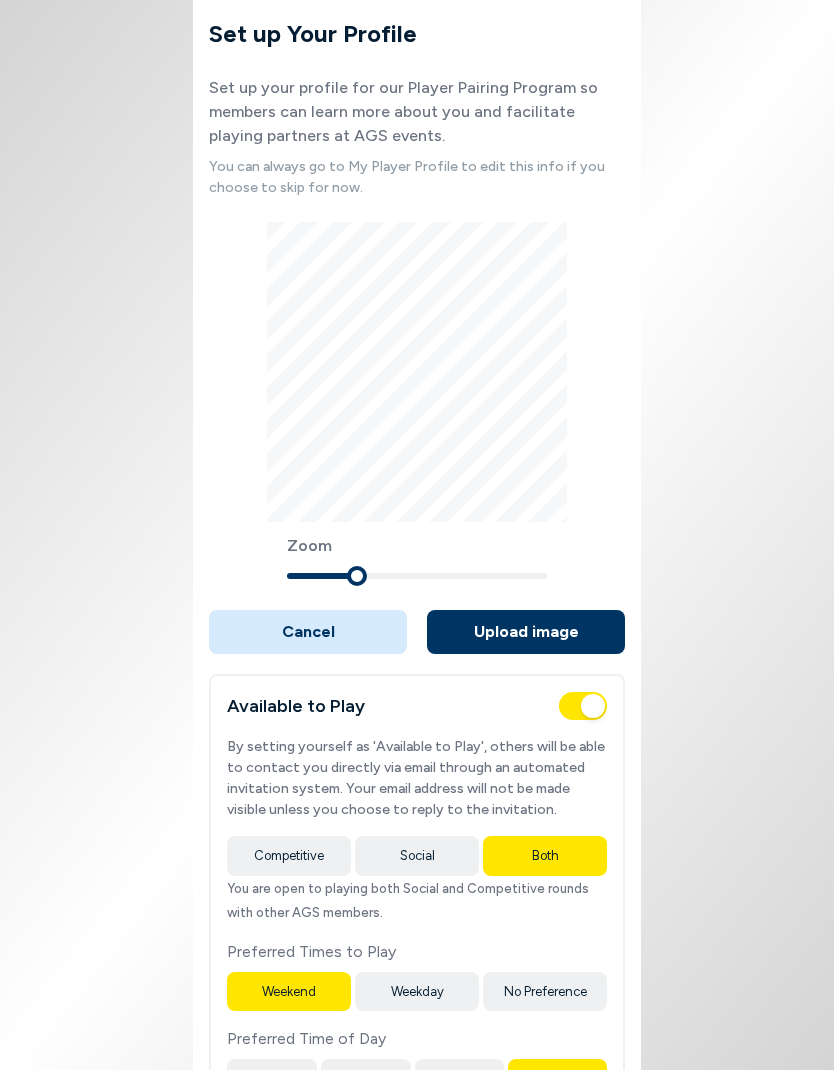 click on "Upload image" at bounding box center (526, 632) 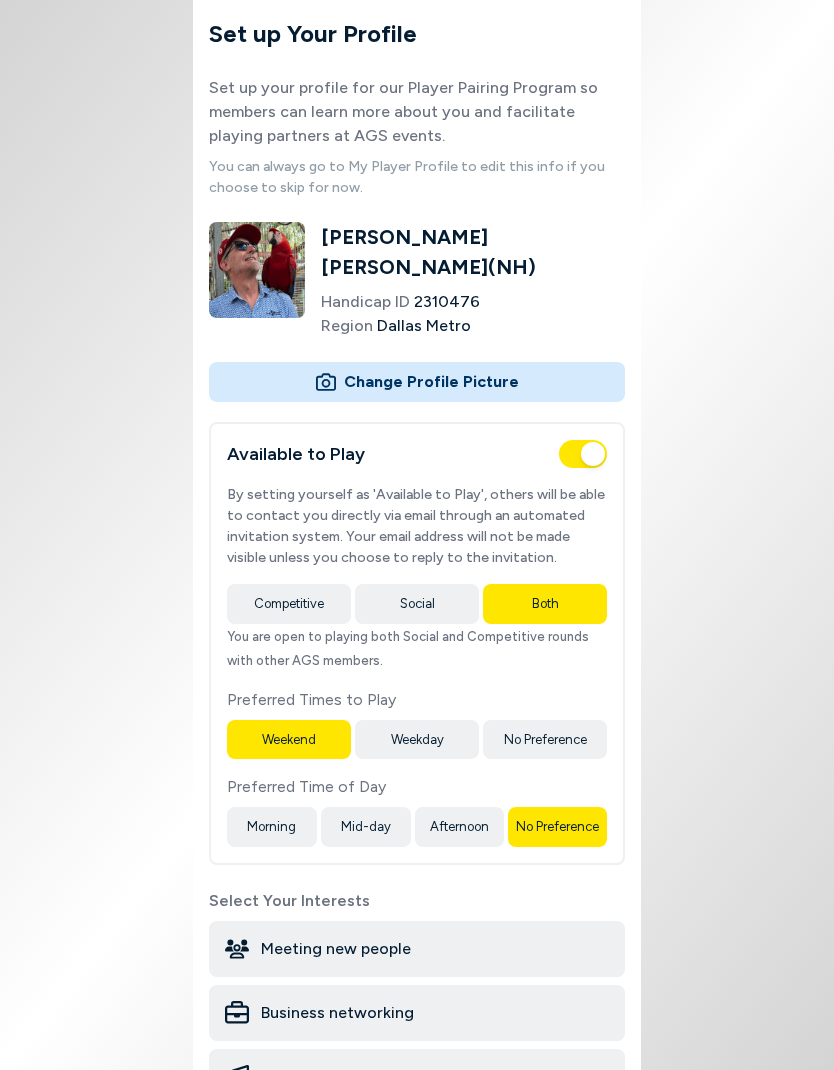 click on "Morning" at bounding box center [272, 827] 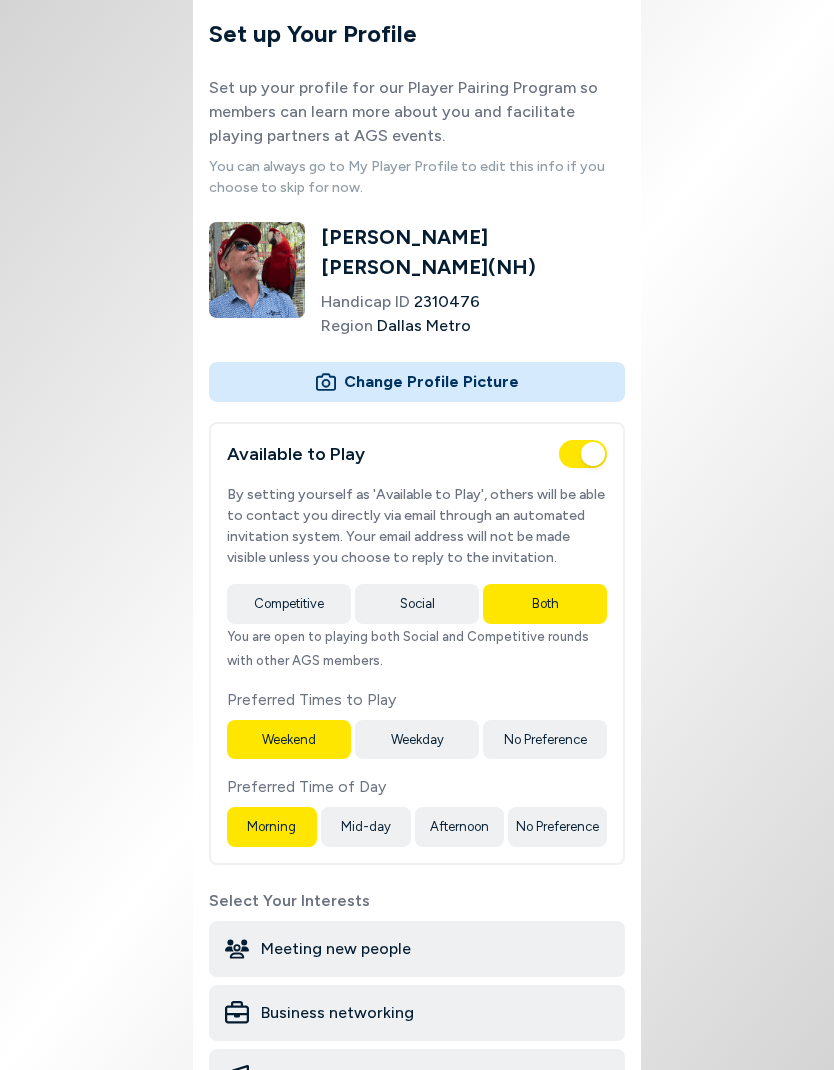 click on "Mid-day" at bounding box center [366, 827] 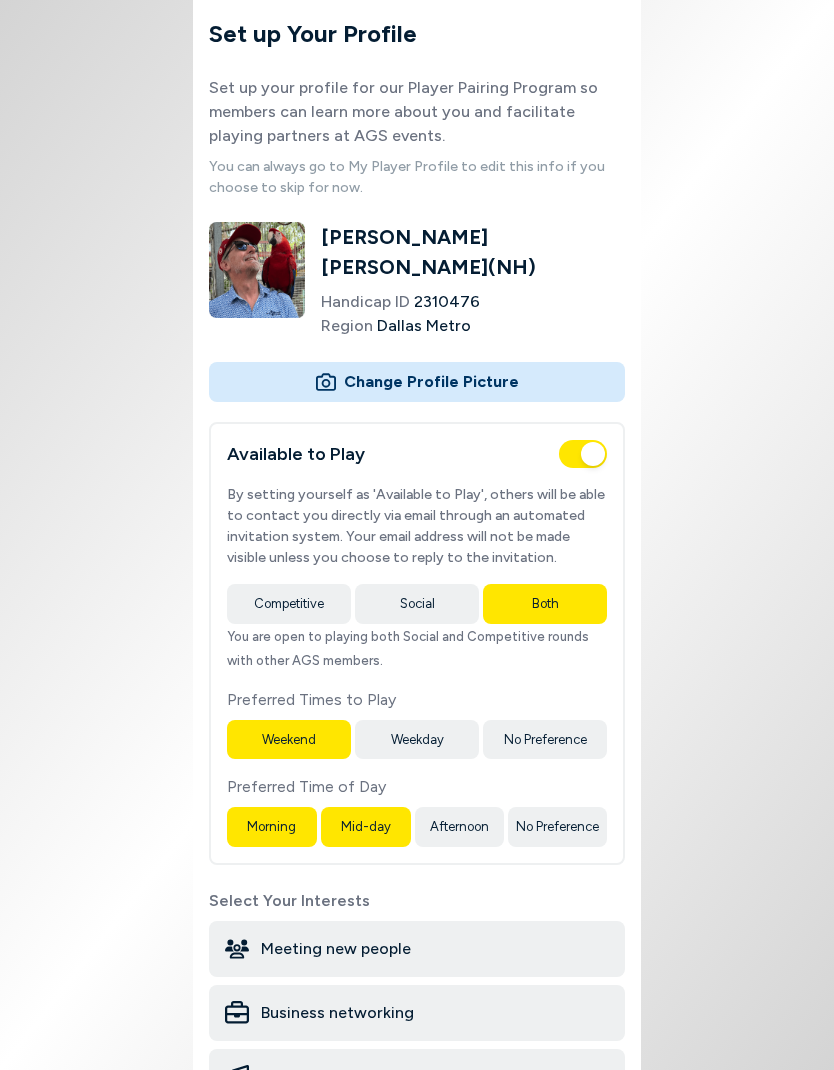 click on "No Preference" at bounding box center (557, 827) 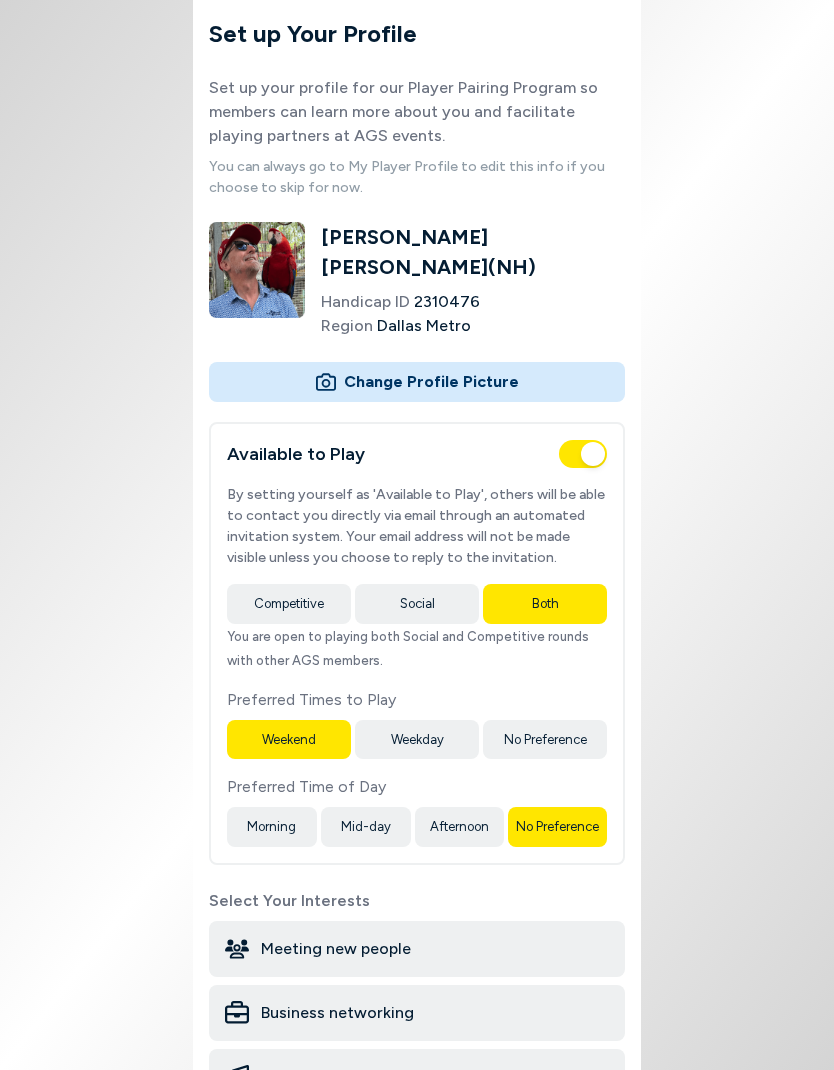 click on "Meeting new people" at bounding box center [417, 949] 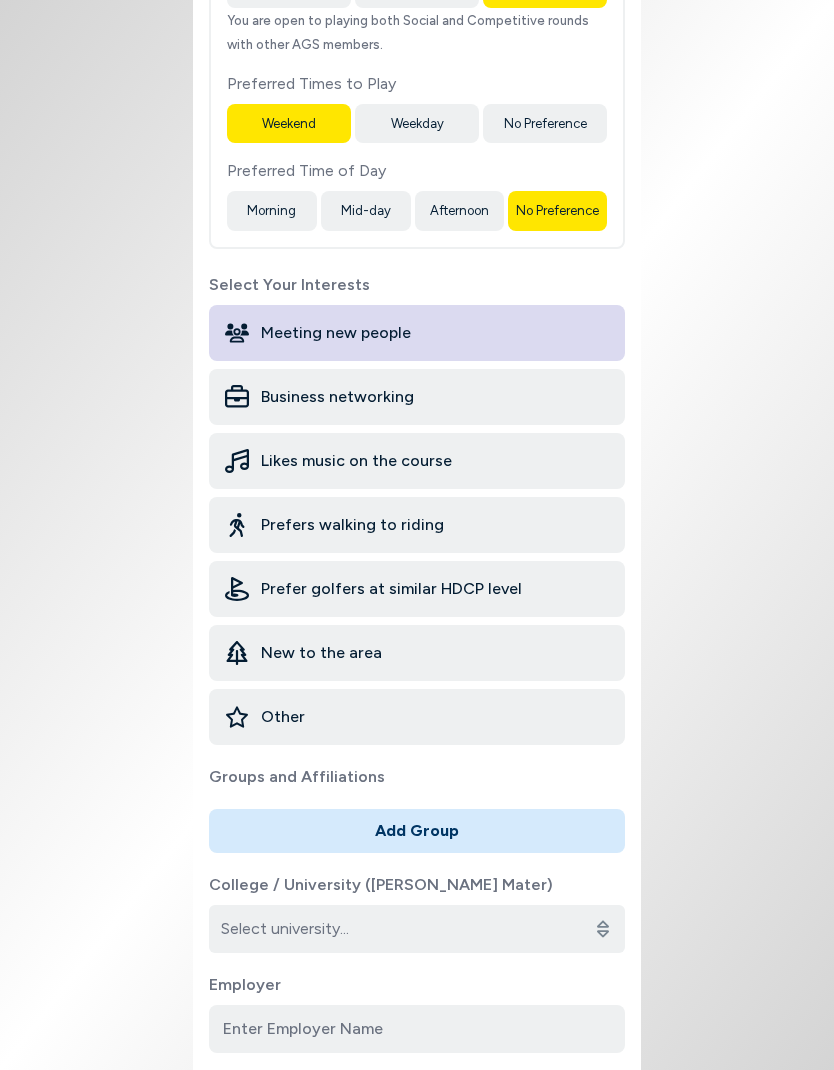 scroll, scrollTop: 631, scrollLeft: 0, axis: vertical 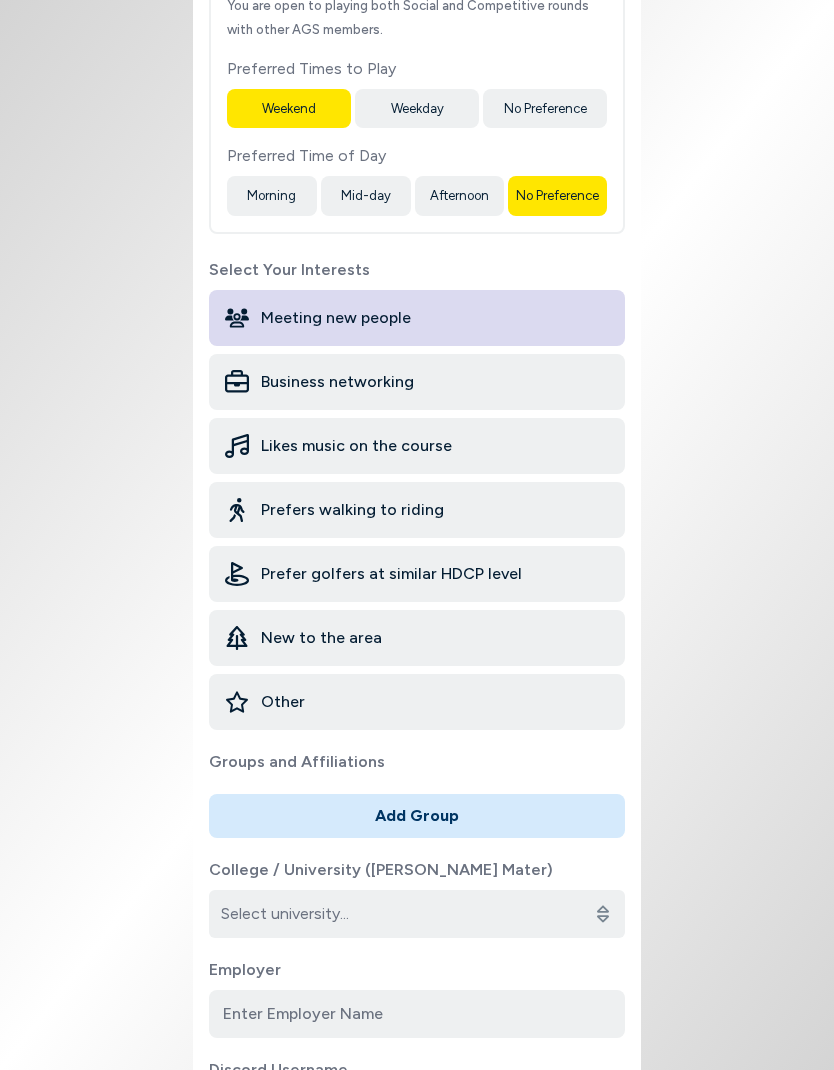 click on "Prefer golfers at similar HDCP level" at bounding box center (417, 574) 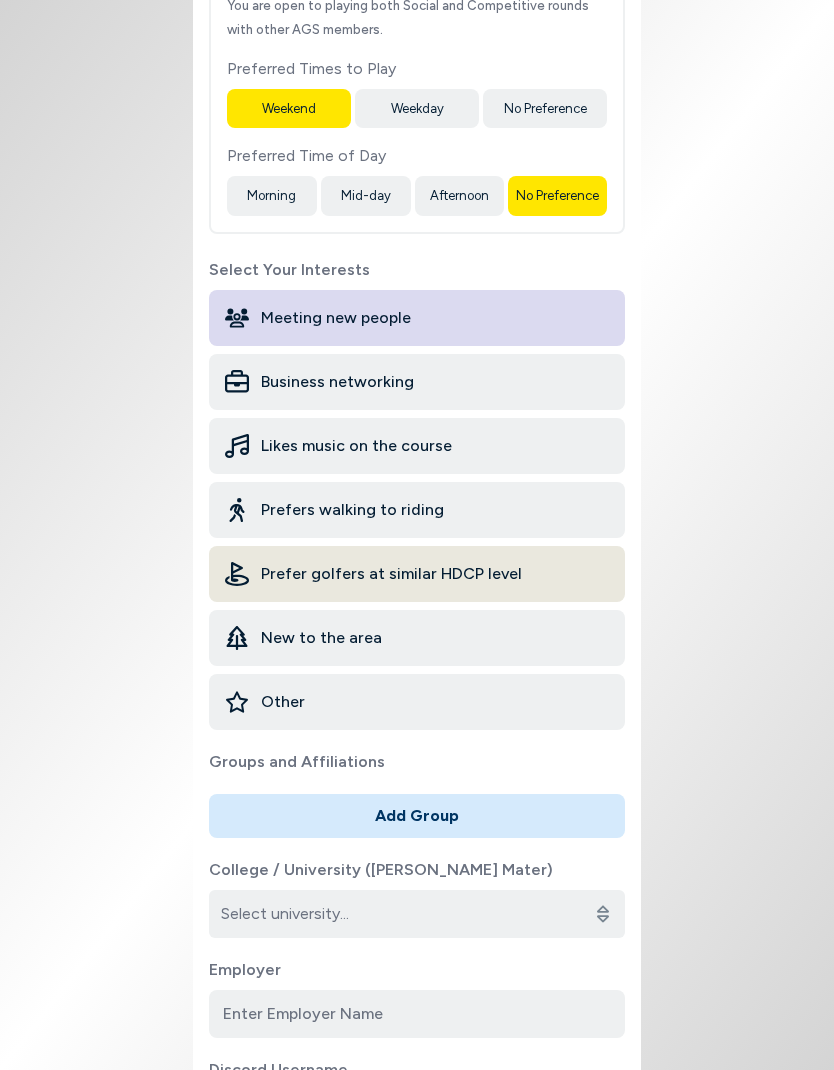 click on "Likes music on the course" at bounding box center (417, 446) 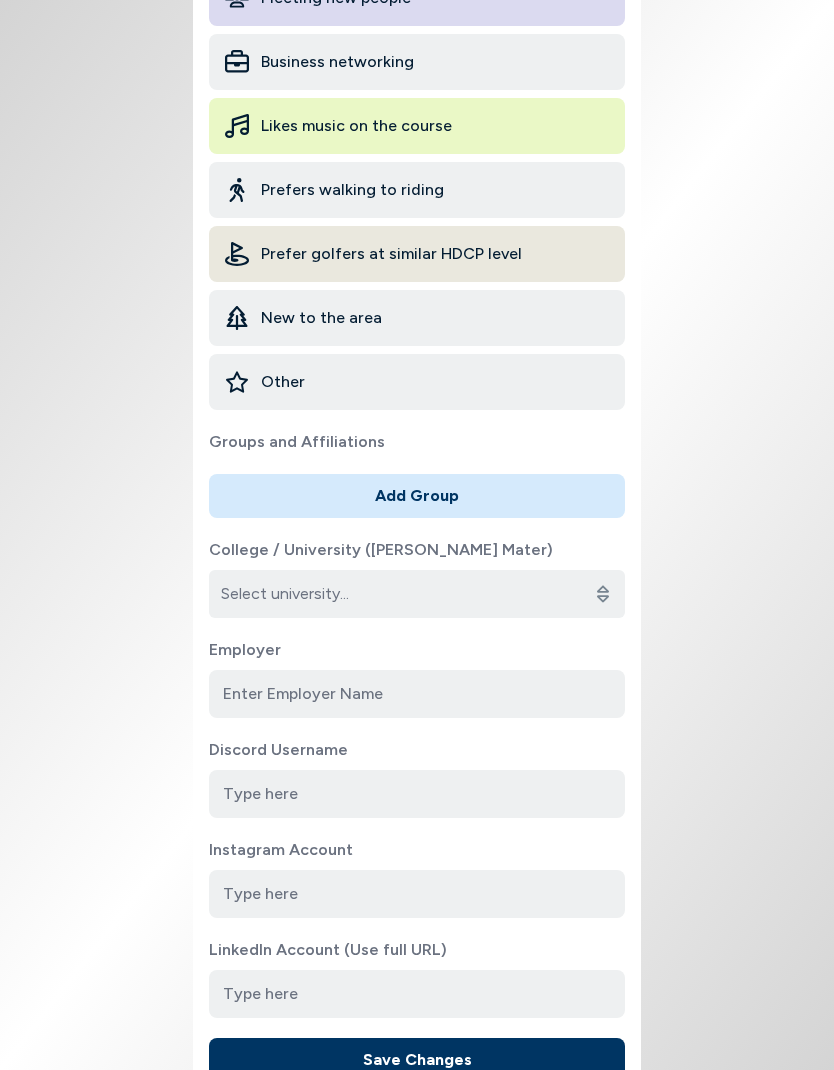 scroll, scrollTop: 952, scrollLeft: 0, axis: vertical 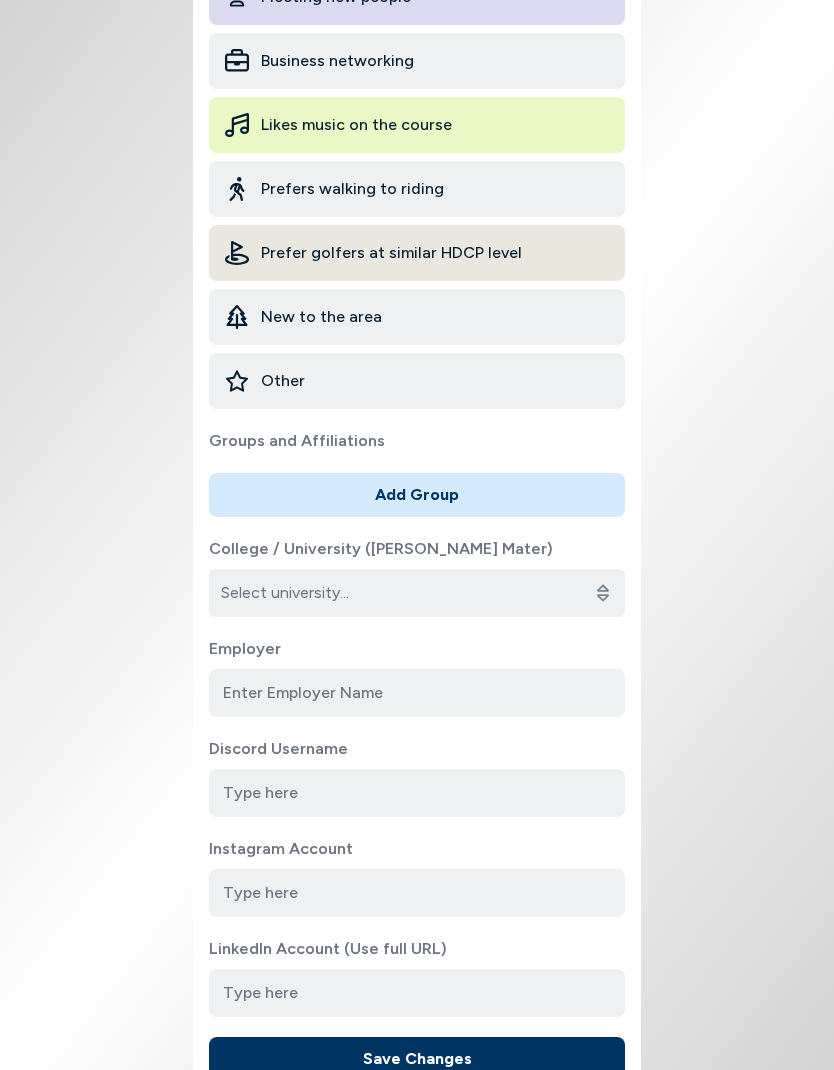 click on "College / University (Alma Mater)" at bounding box center (417, 593) 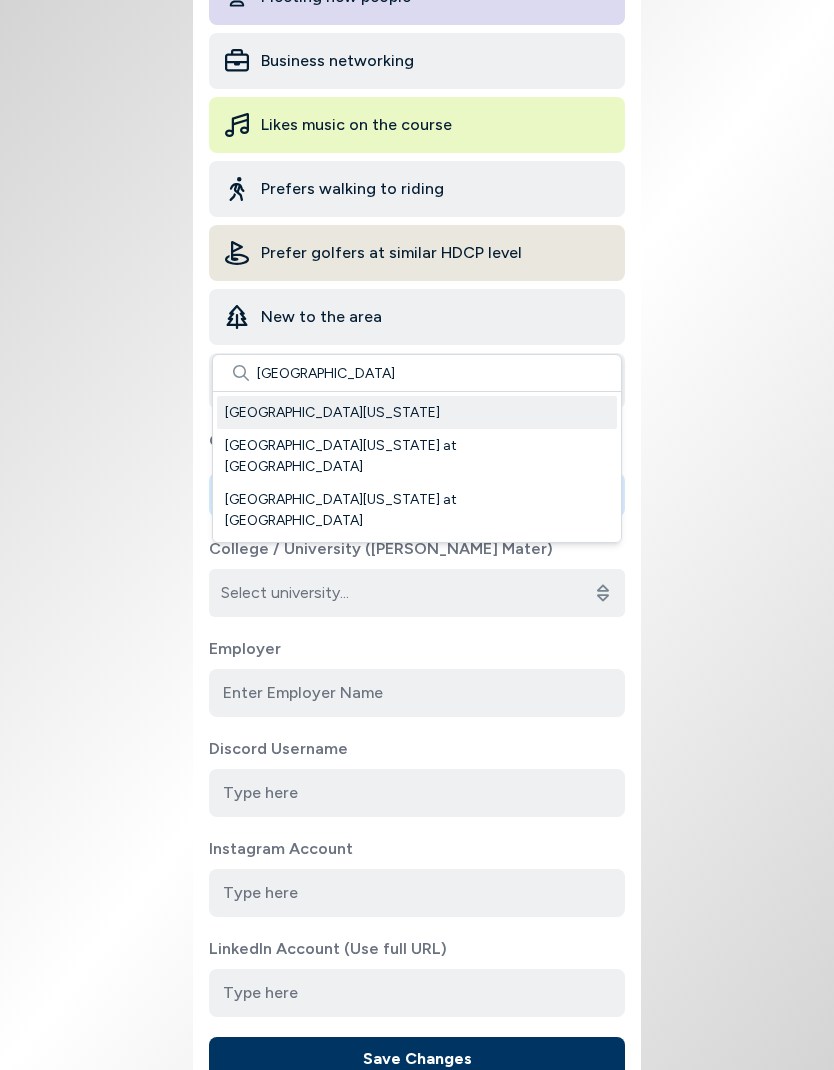type on "University of ar" 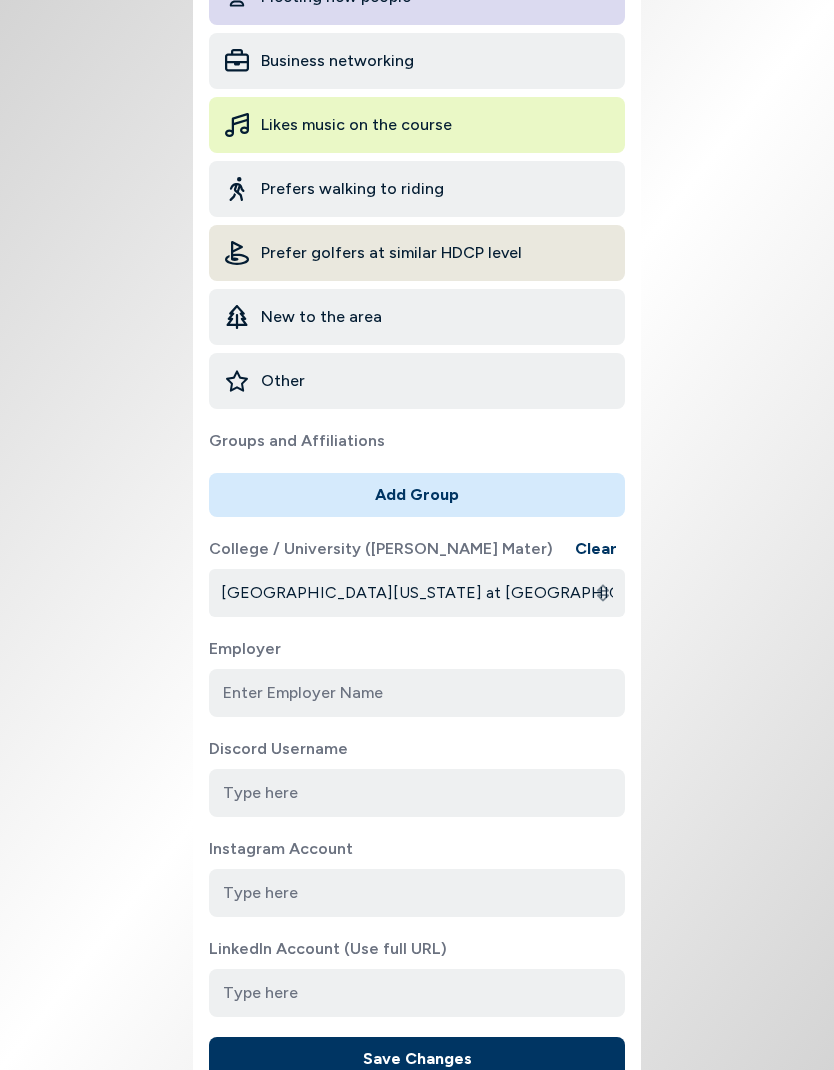 click at bounding box center (417, 693) 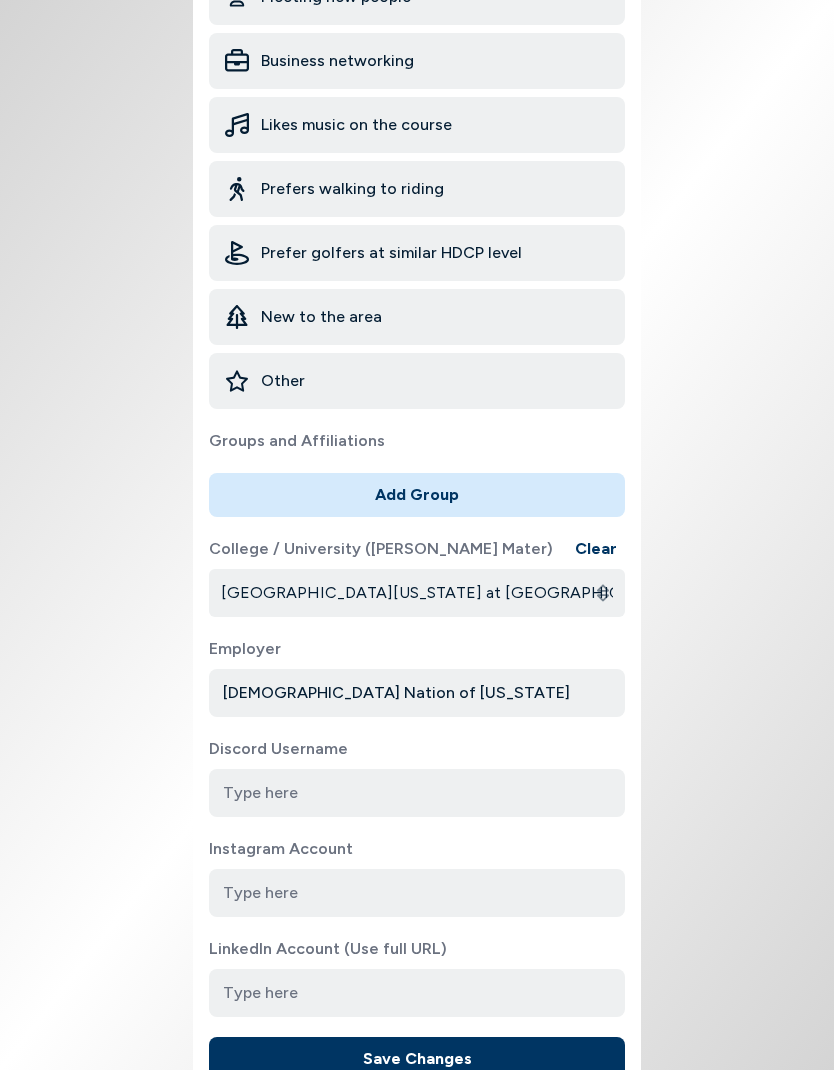 type on "Choctaw Nation of Oklahoma" 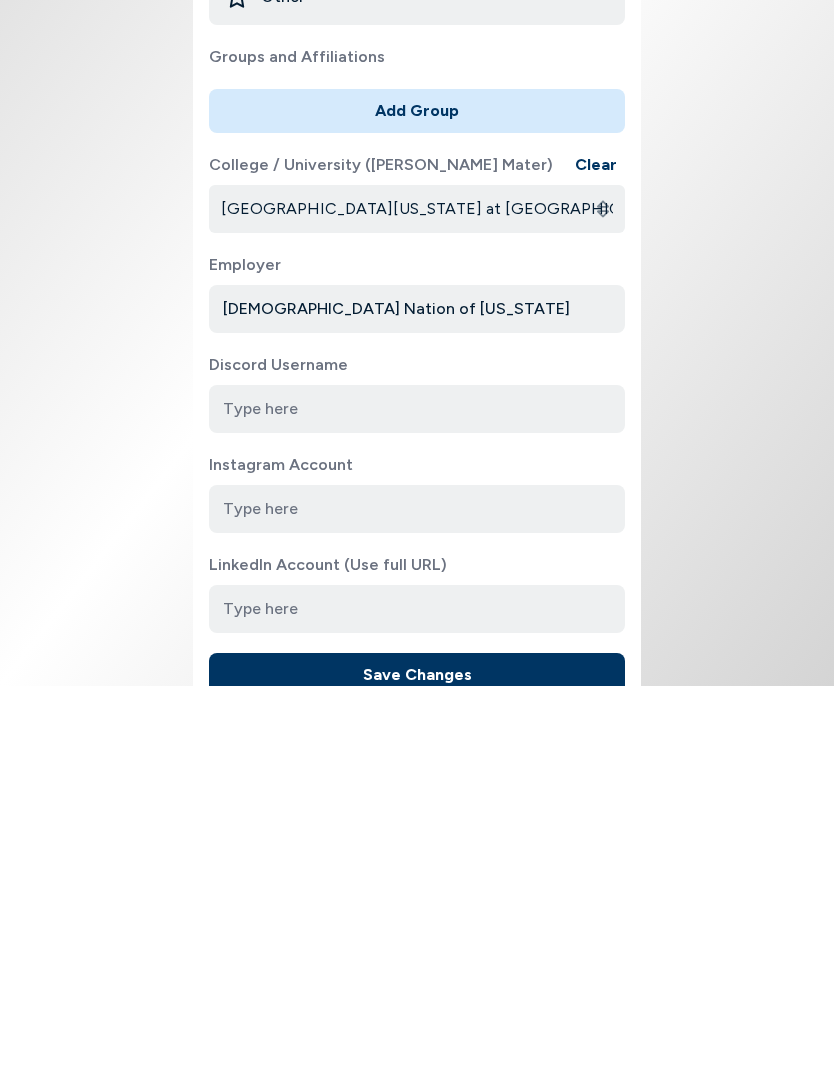 scroll, scrollTop: 0, scrollLeft: 0, axis: both 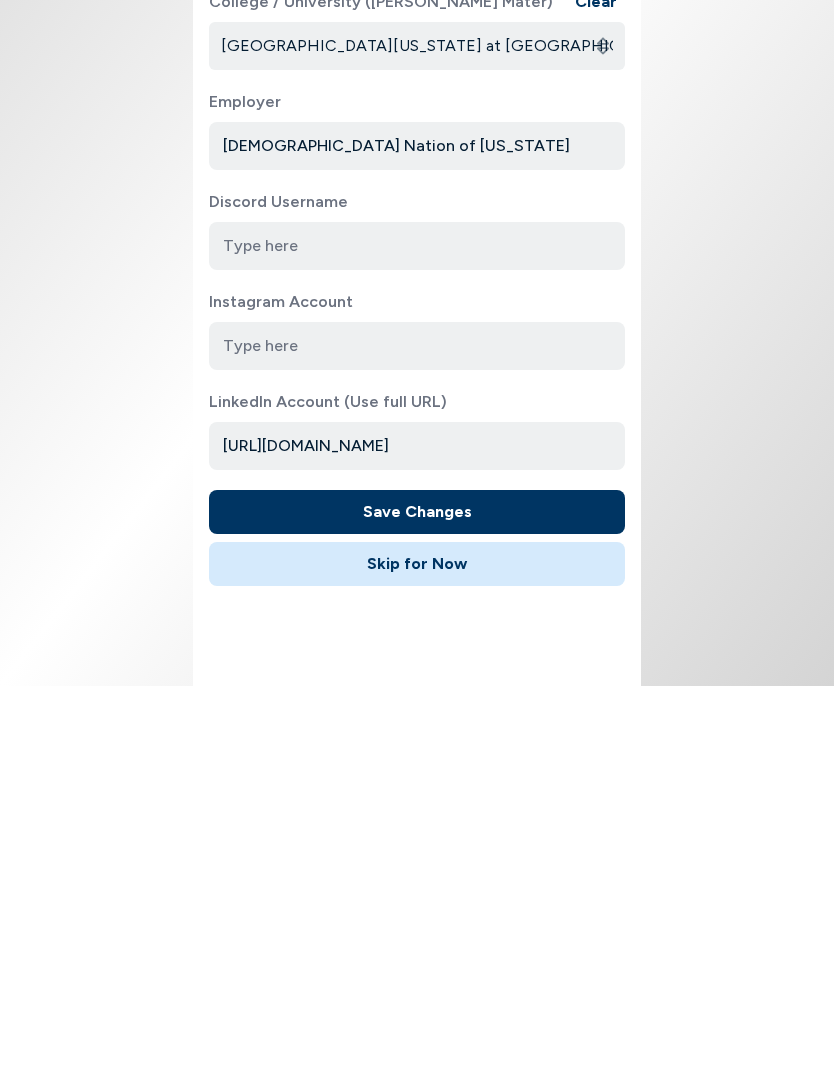 type on "https://www.linkedin.com/in/marshallwright" 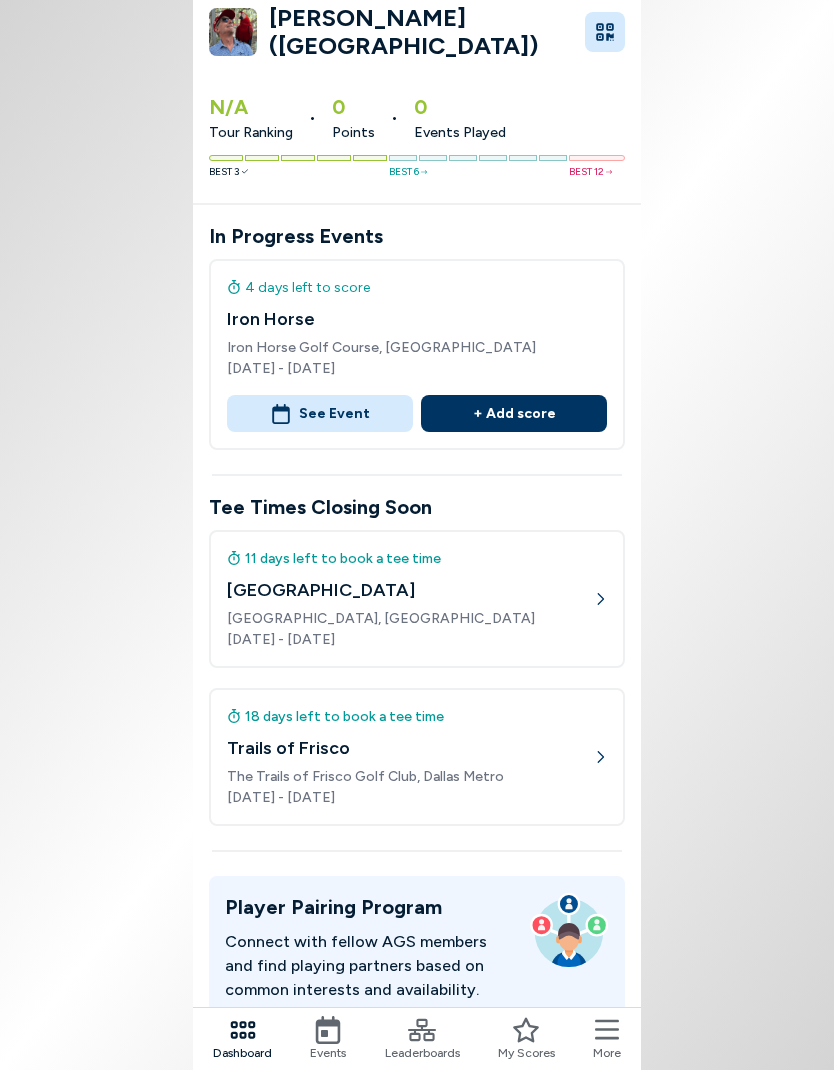 scroll, scrollTop: 66, scrollLeft: 0, axis: vertical 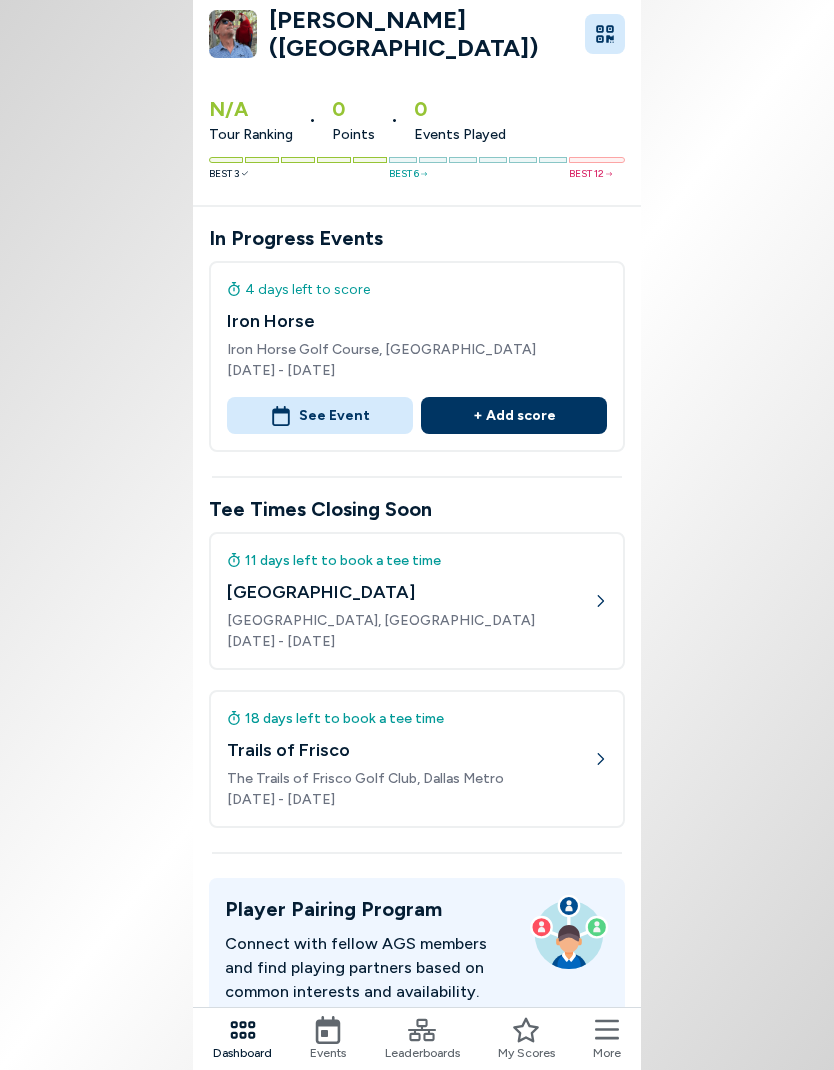 click on "Trails of Frisco" at bounding box center [410, 750] 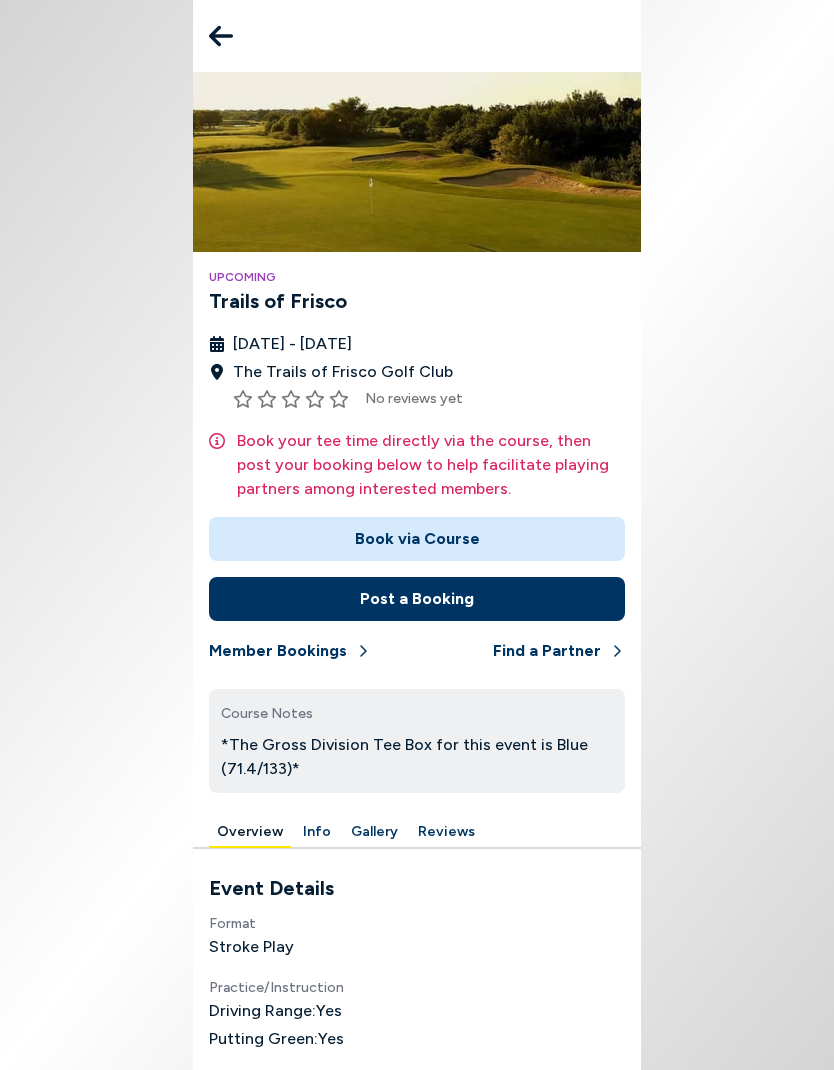 scroll, scrollTop: 0, scrollLeft: 0, axis: both 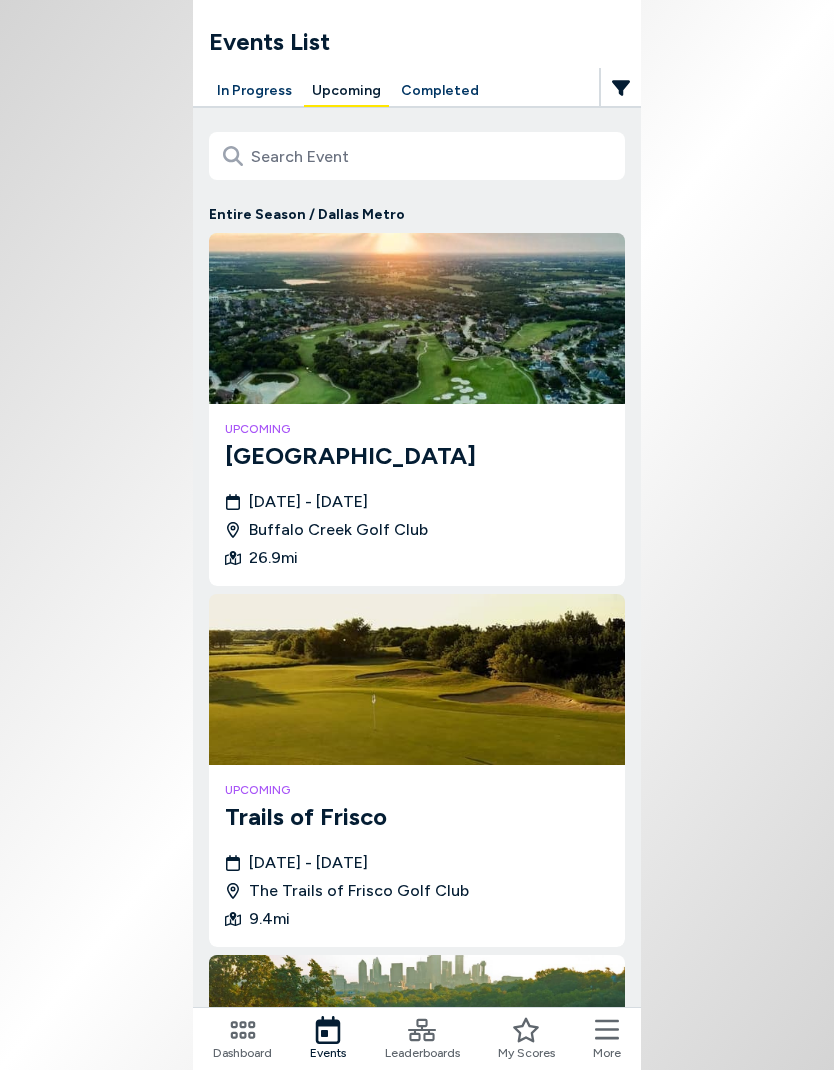 click at bounding box center [417, 318] 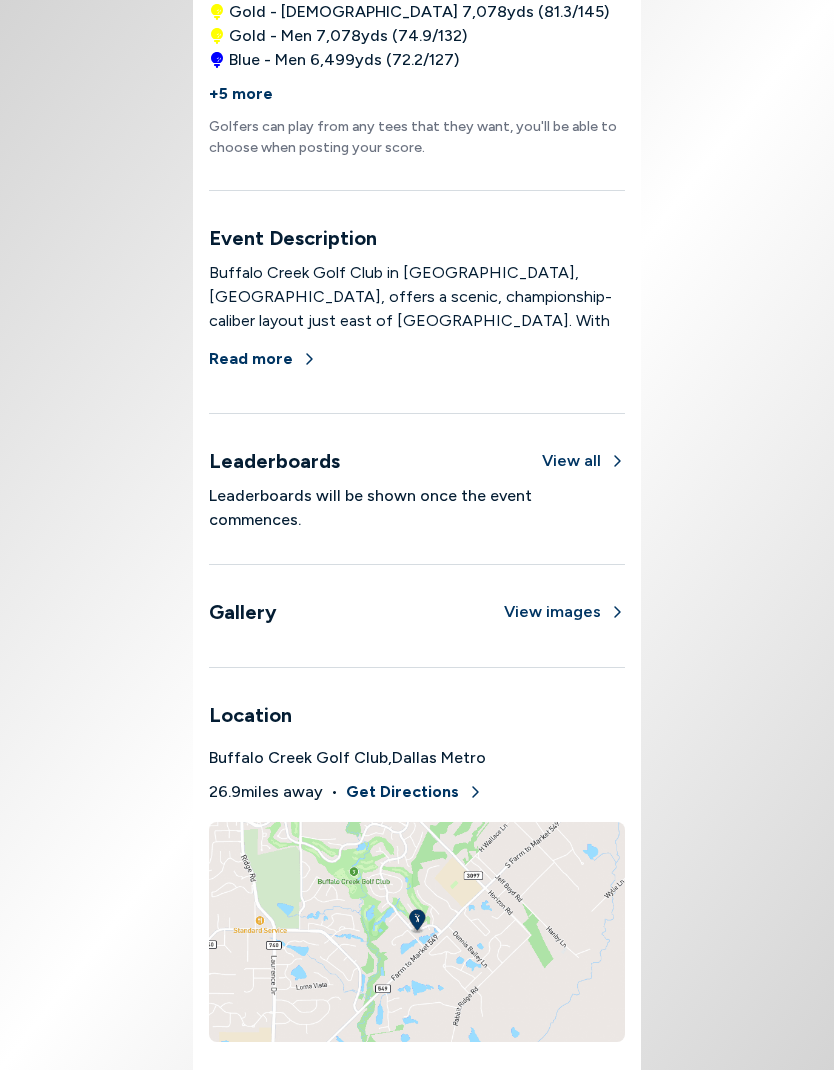 scroll, scrollTop: 1129, scrollLeft: 0, axis: vertical 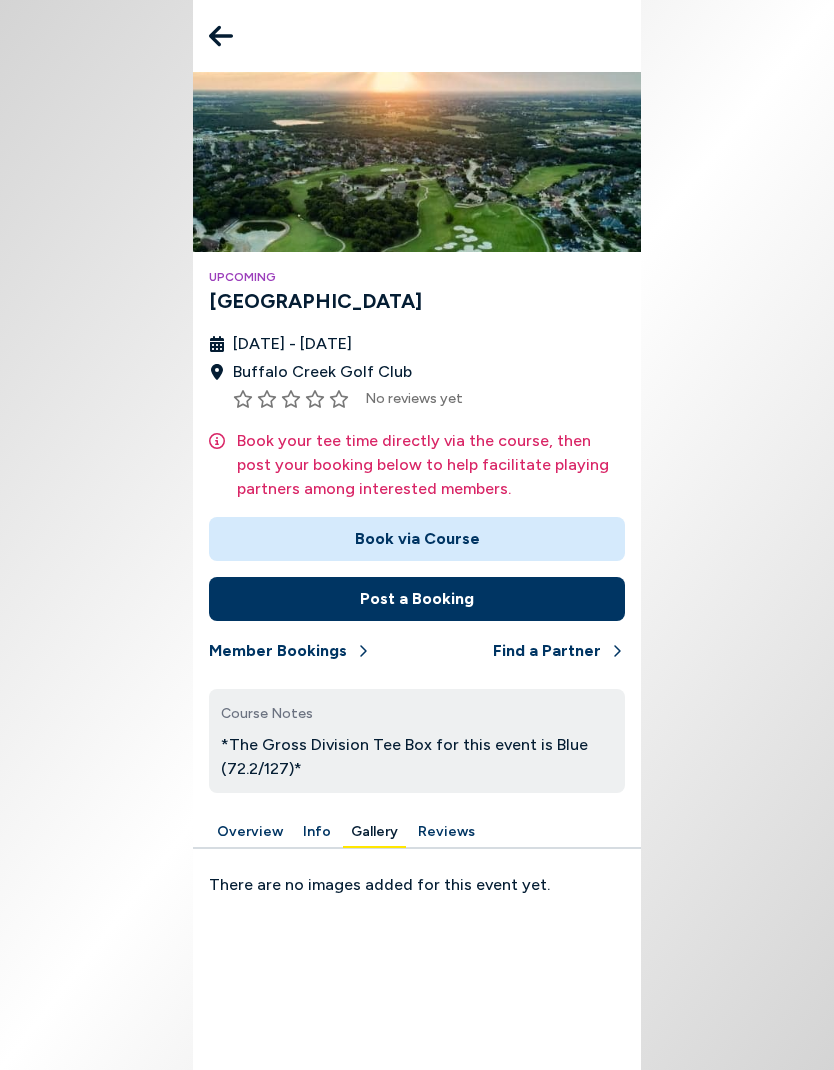 click on "Book via Course" at bounding box center (417, 539) 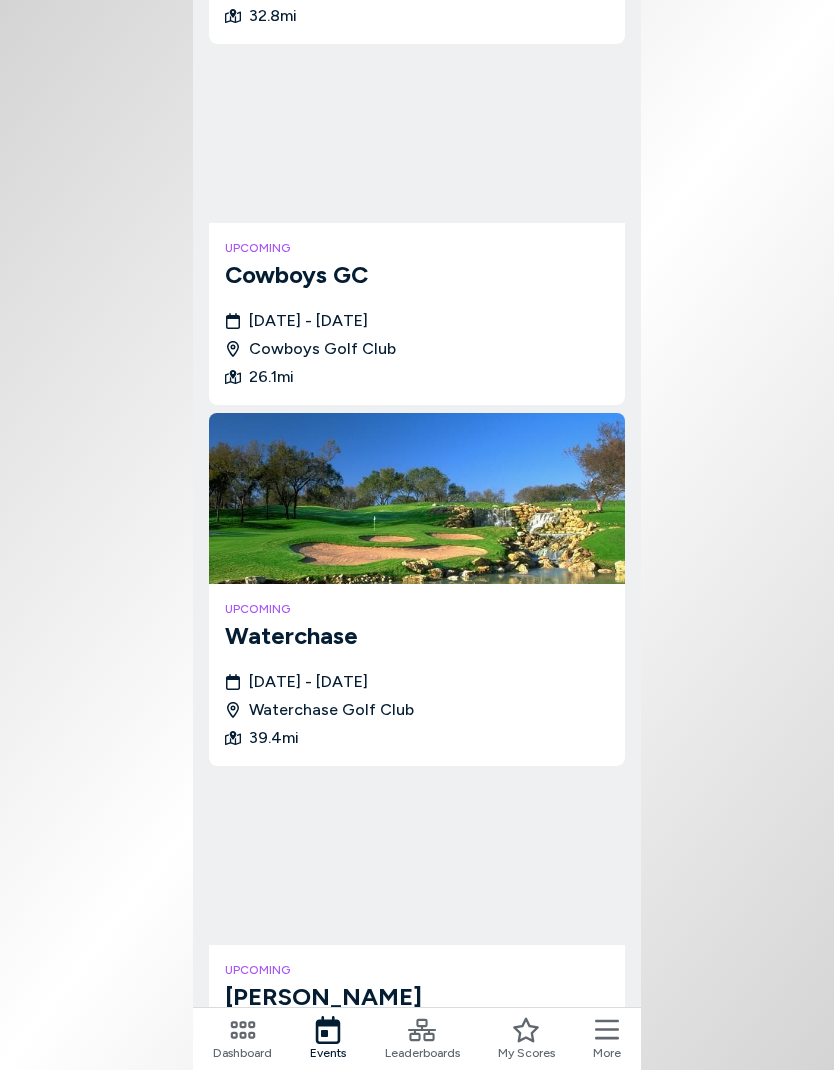 scroll, scrollTop: 1520, scrollLeft: 0, axis: vertical 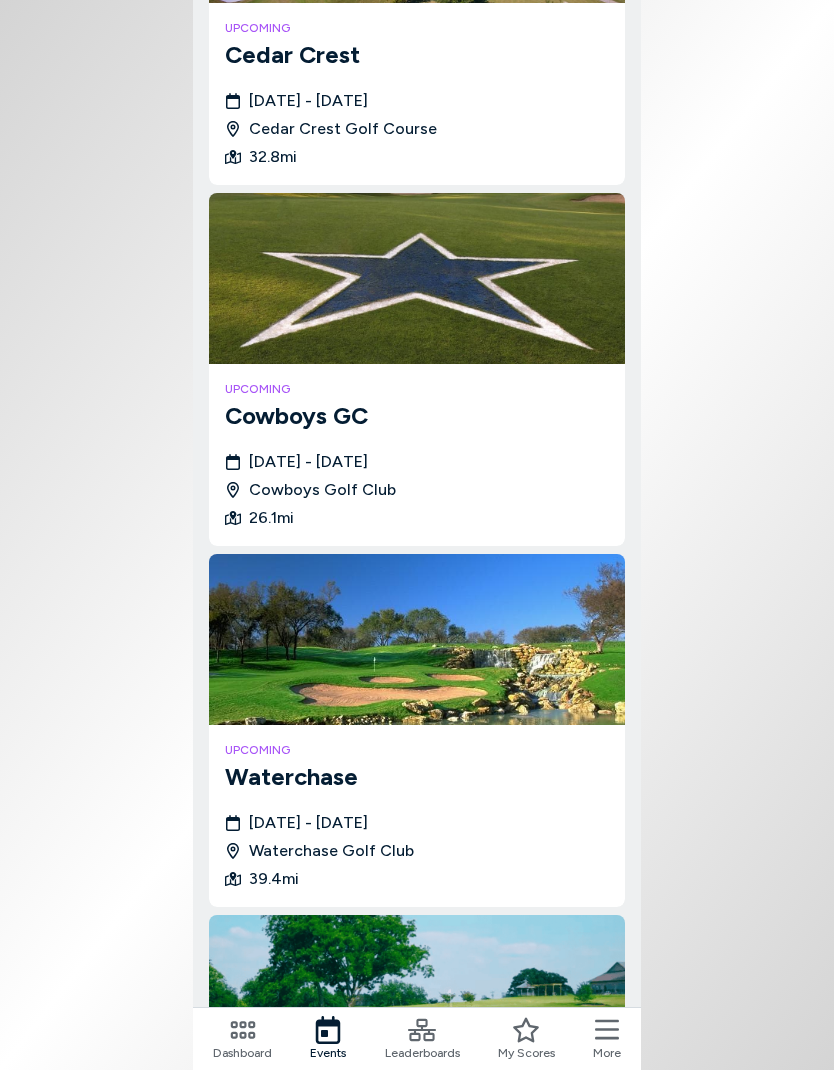 click on "Cowboys GC" at bounding box center (417, 416) 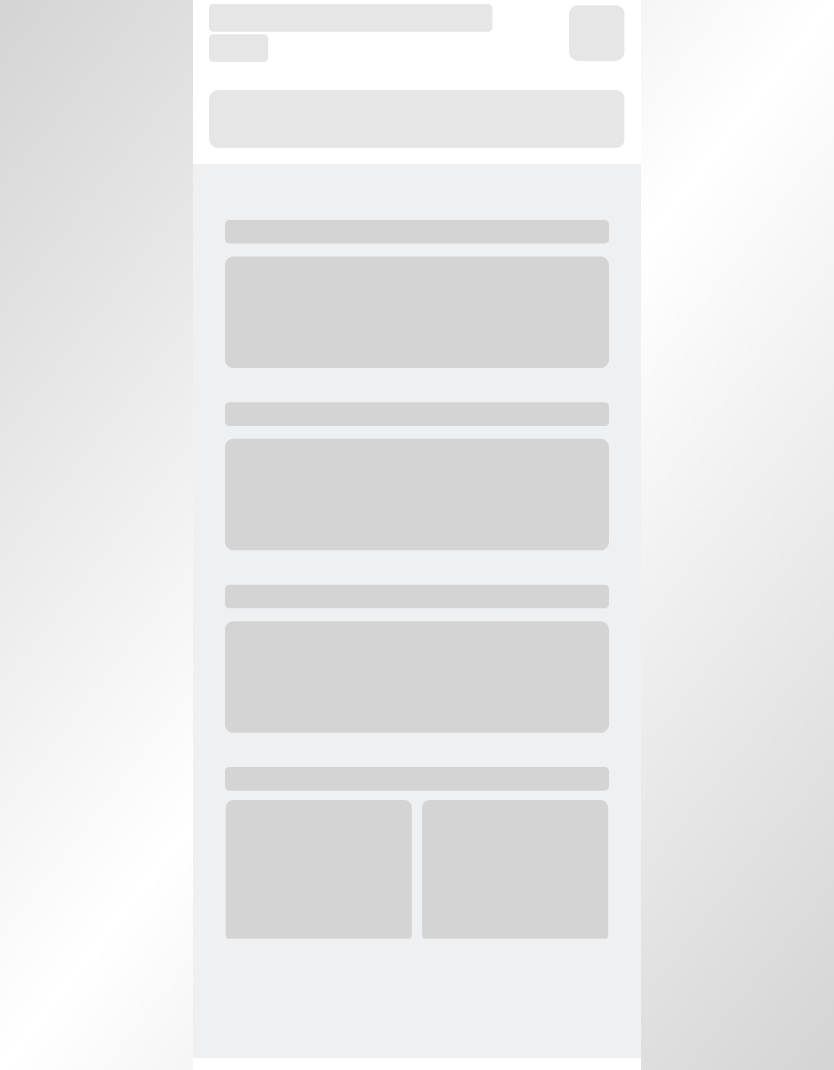 scroll, scrollTop: 0, scrollLeft: 0, axis: both 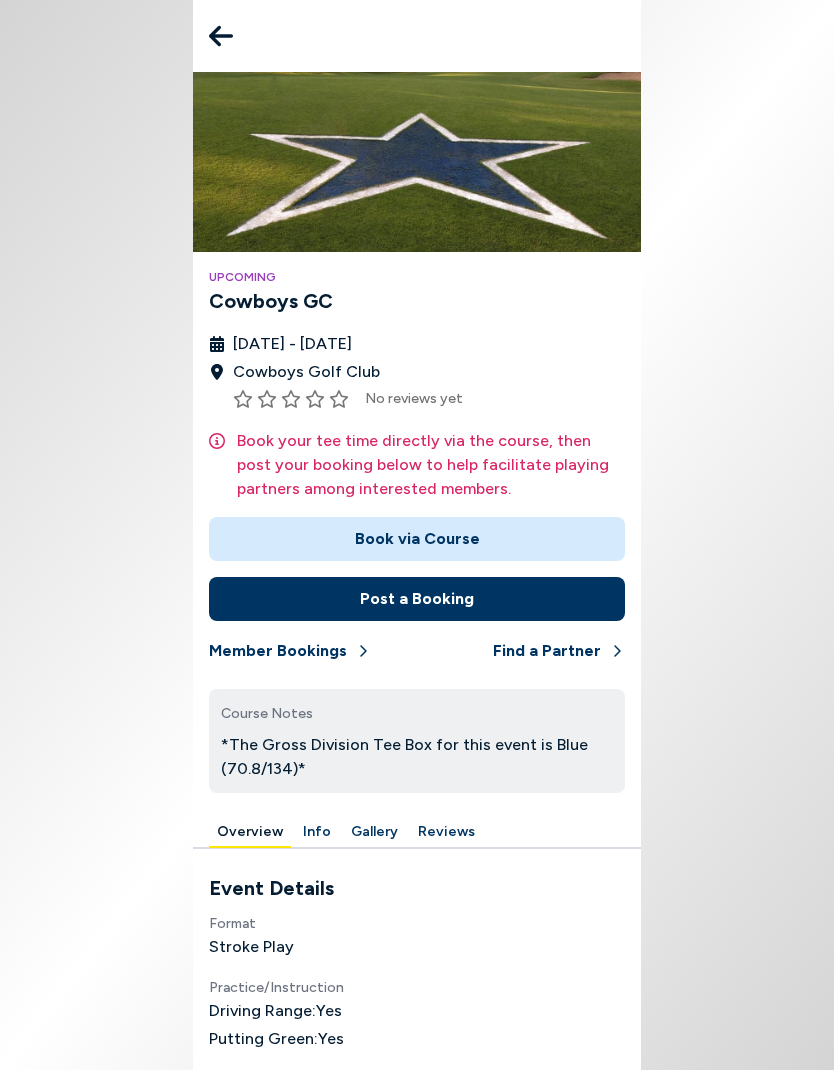 click on "Book via Course" at bounding box center [417, 539] 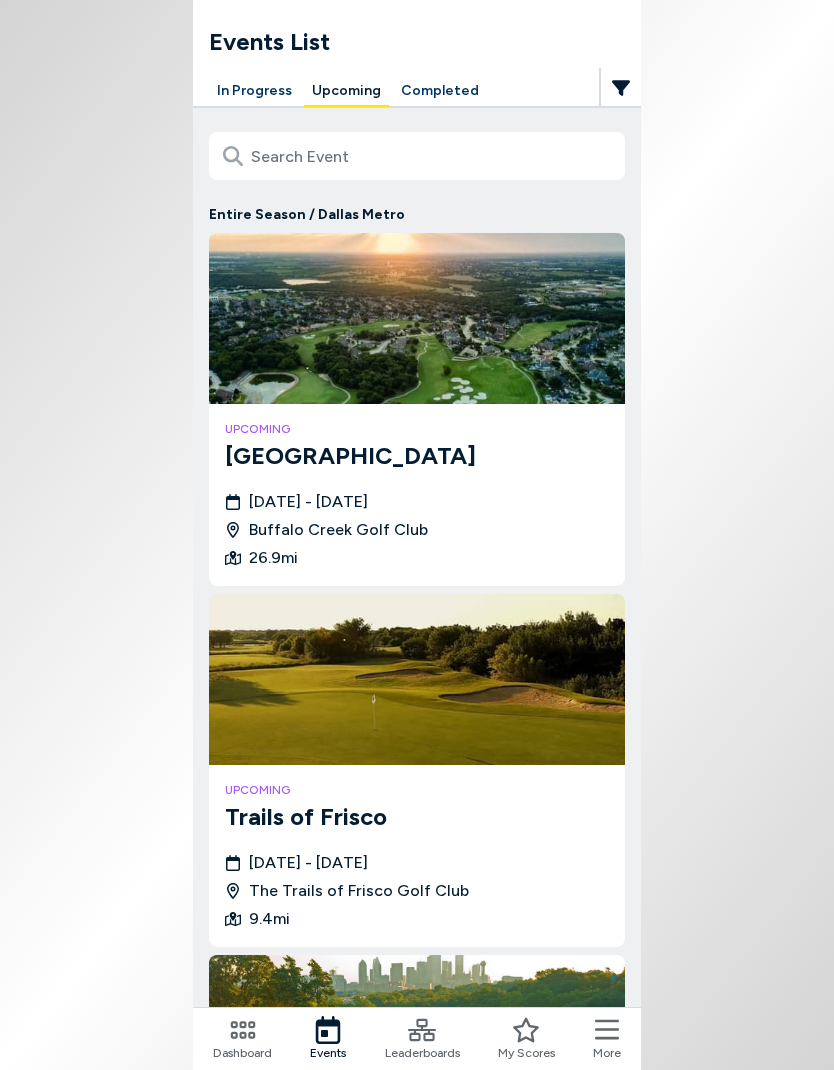 scroll, scrollTop: 0, scrollLeft: 0, axis: both 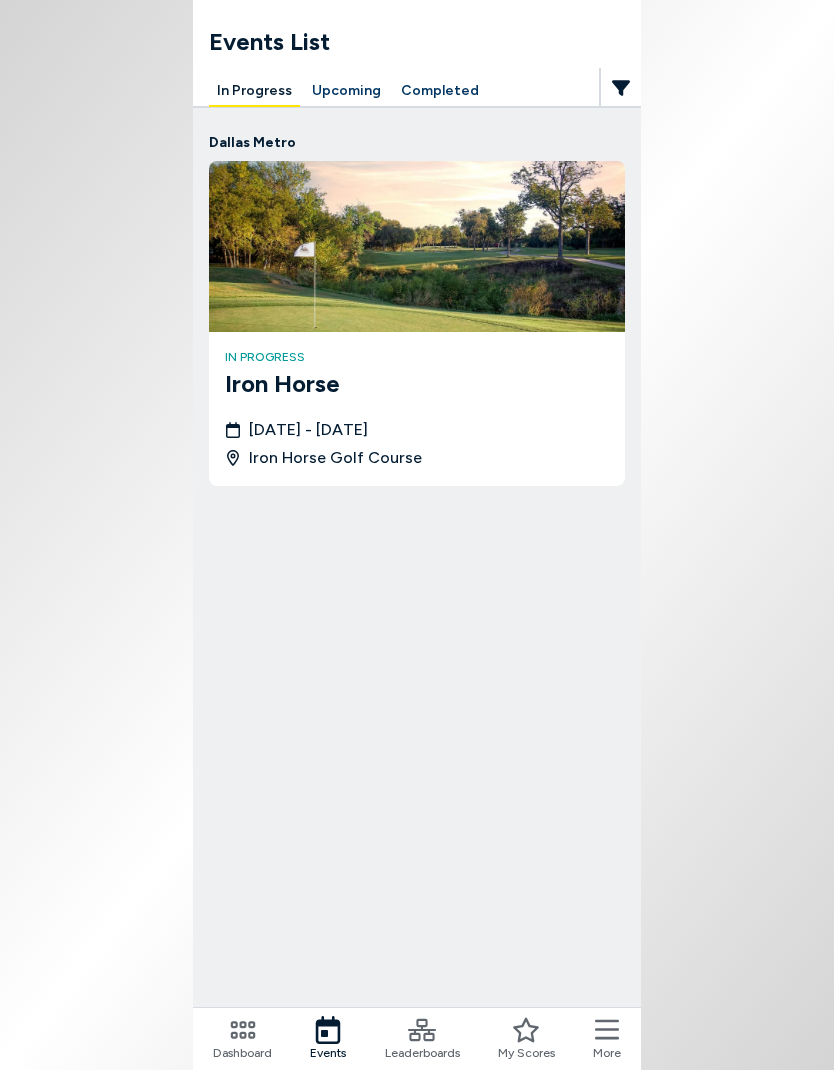 click at bounding box center (417, 246) 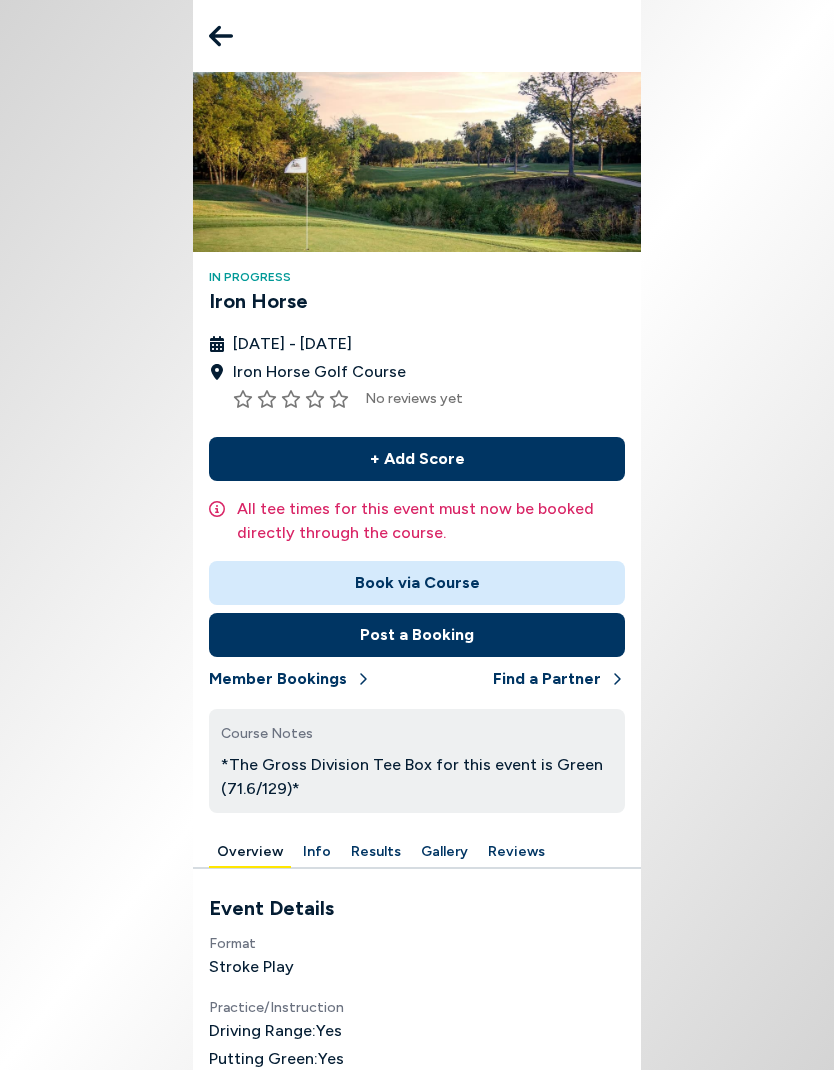 click on "Book via Course" at bounding box center (417, 583) 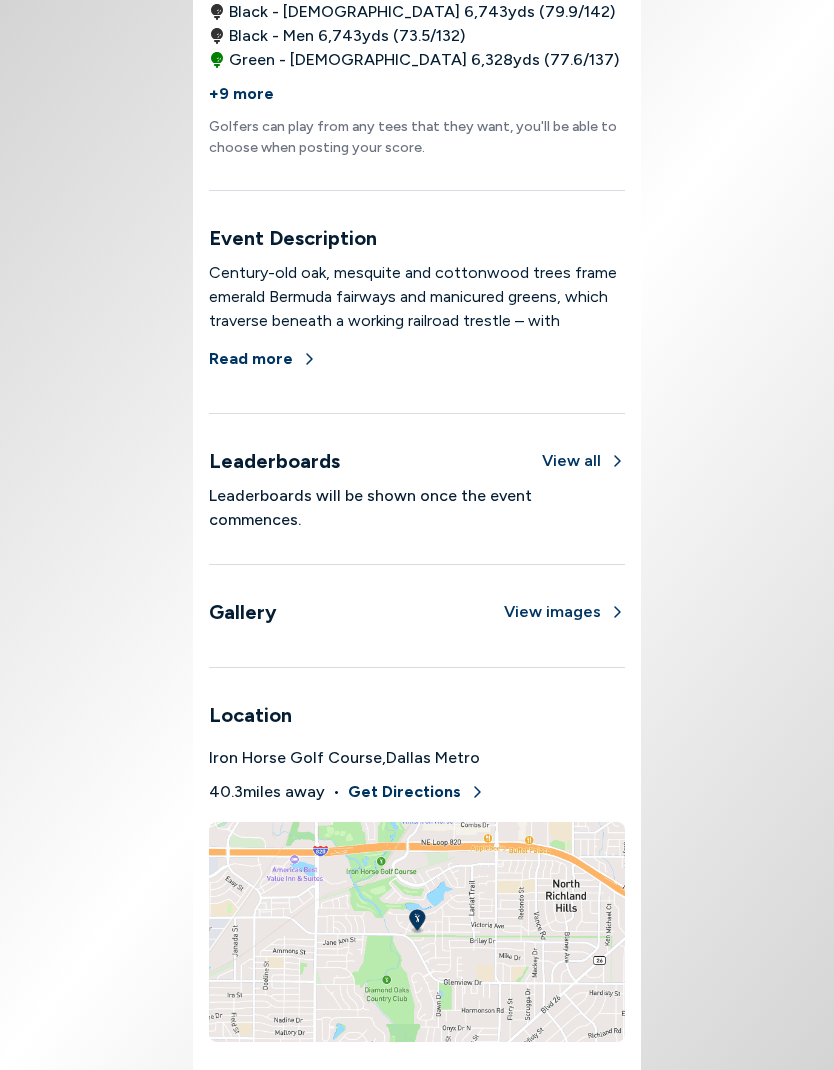 scroll, scrollTop: 1149, scrollLeft: 0, axis: vertical 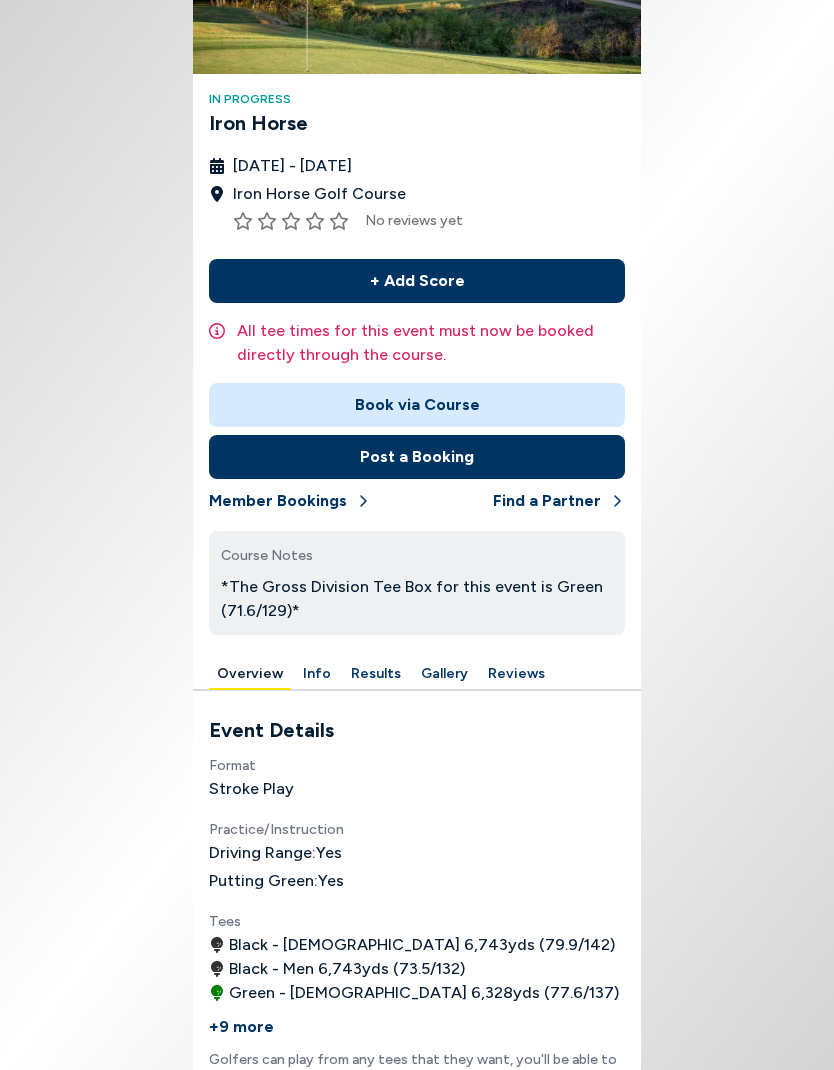 click on "Member Bookings" at bounding box center [290, 501] 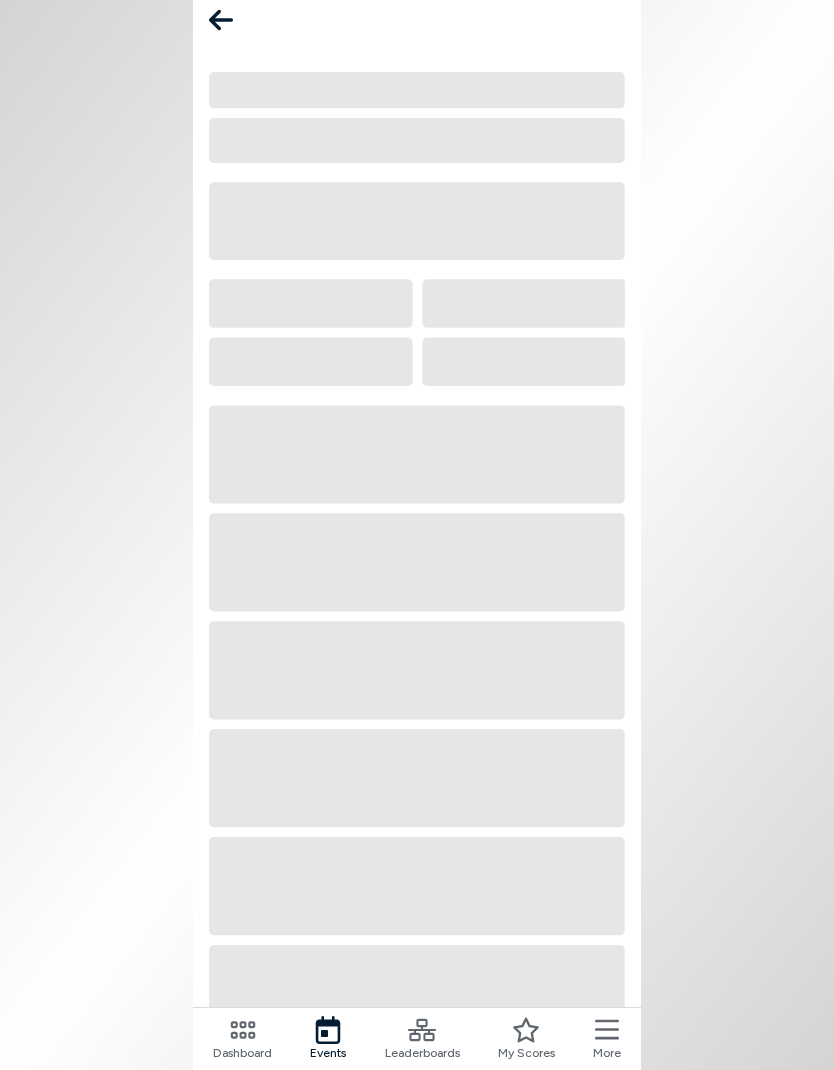 scroll, scrollTop: 0, scrollLeft: 0, axis: both 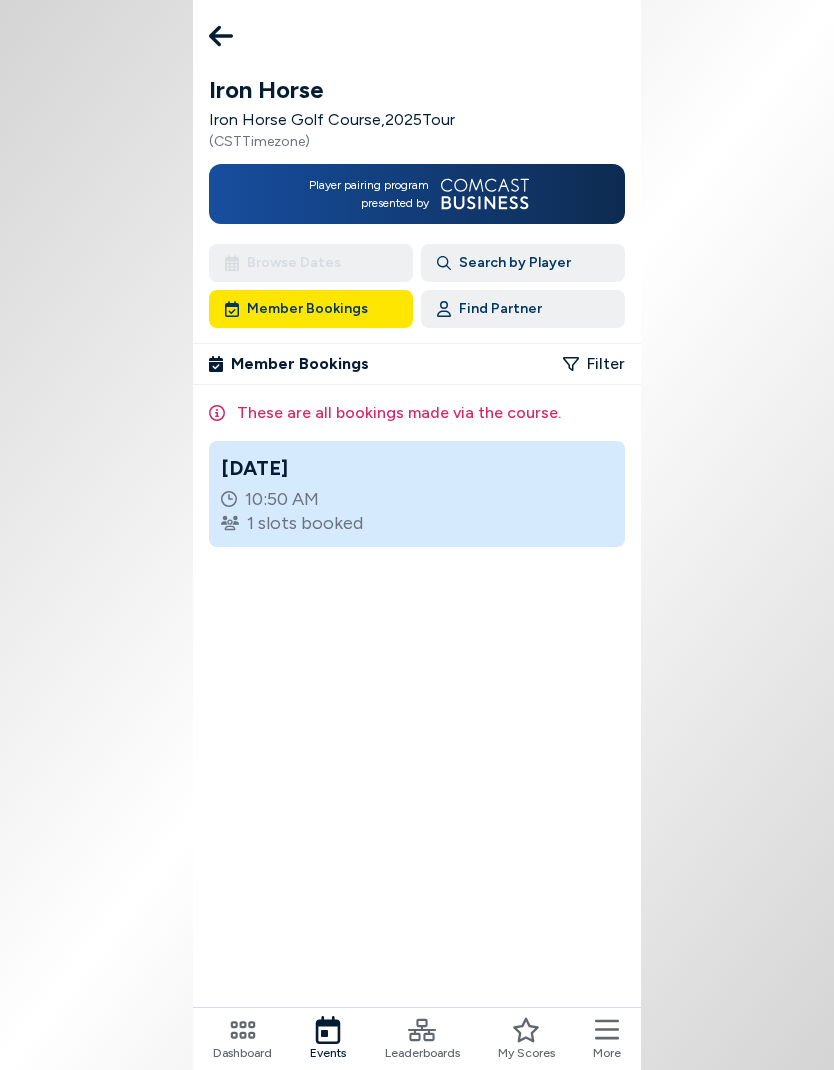 click 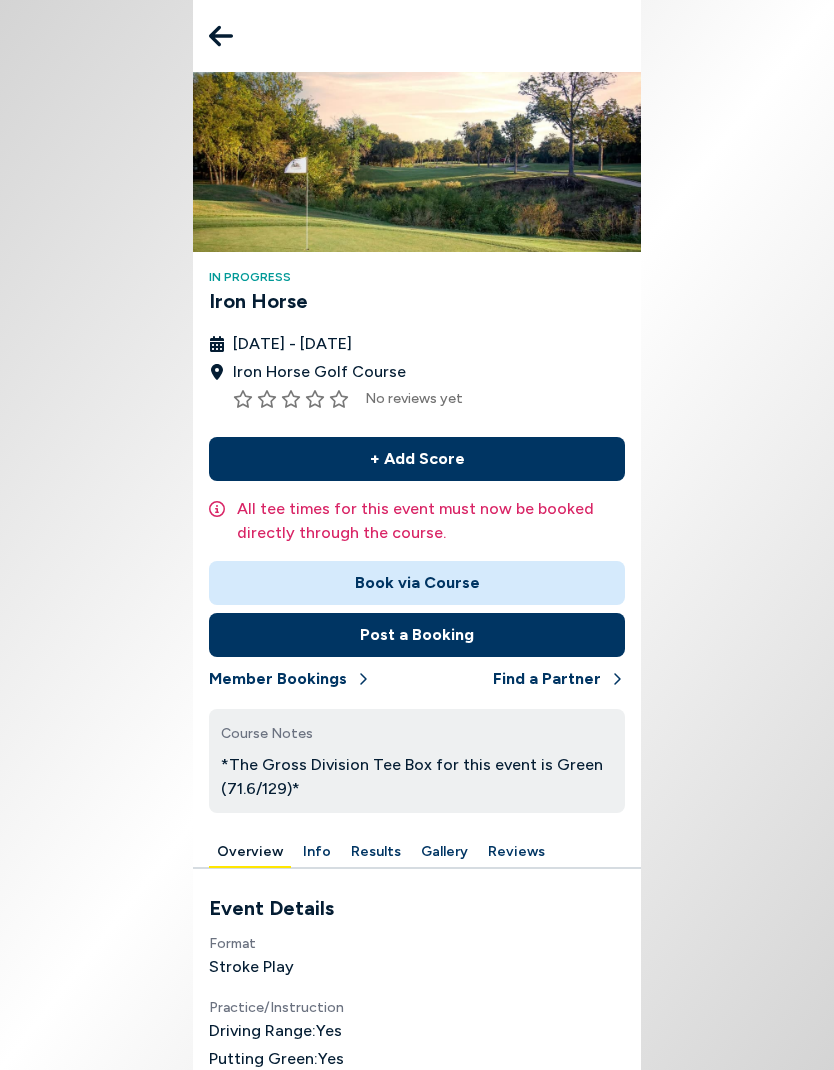 click on "Find a Partner" at bounding box center (559, 679) 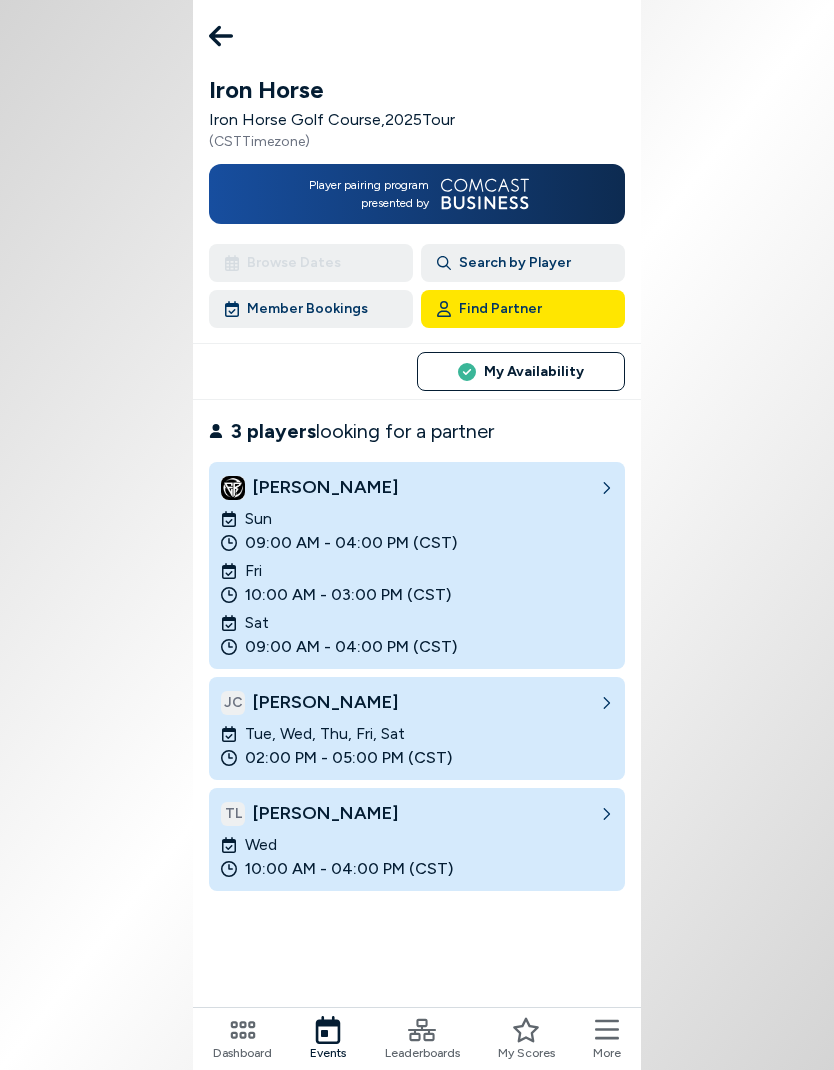 click on "Sat" at bounding box center (417, 623) 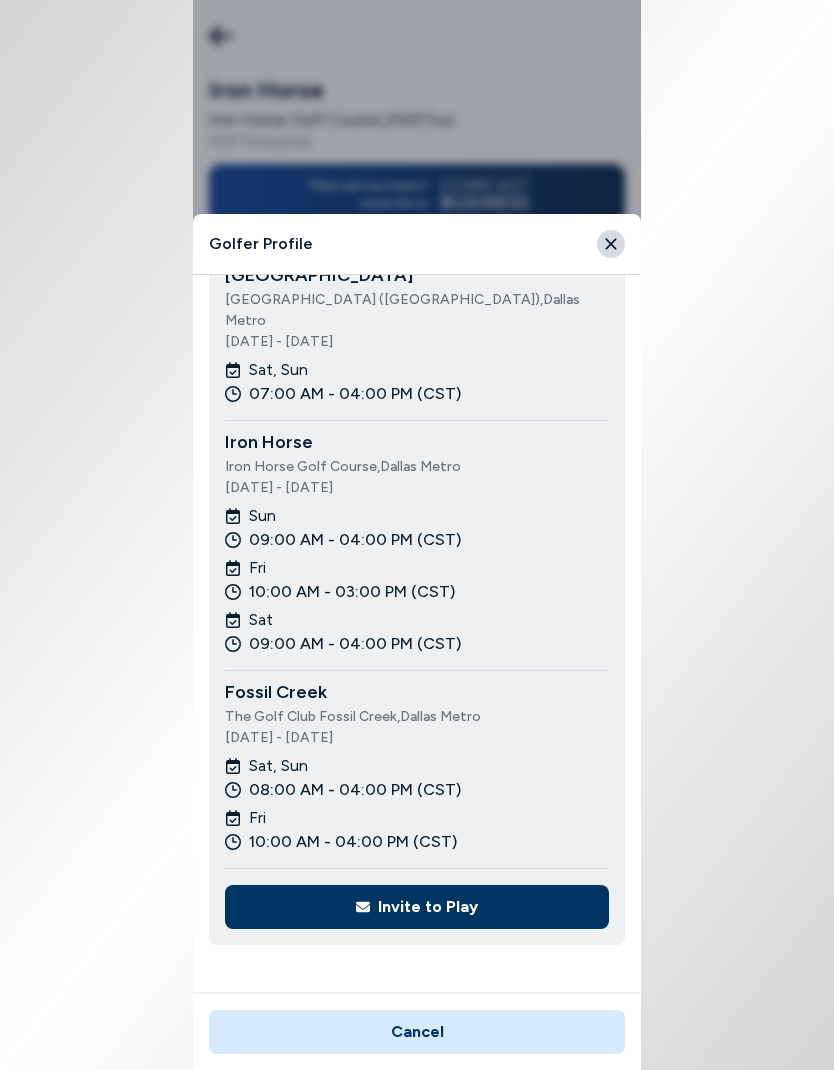scroll, scrollTop: 1128, scrollLeft: 0, axis: vertical 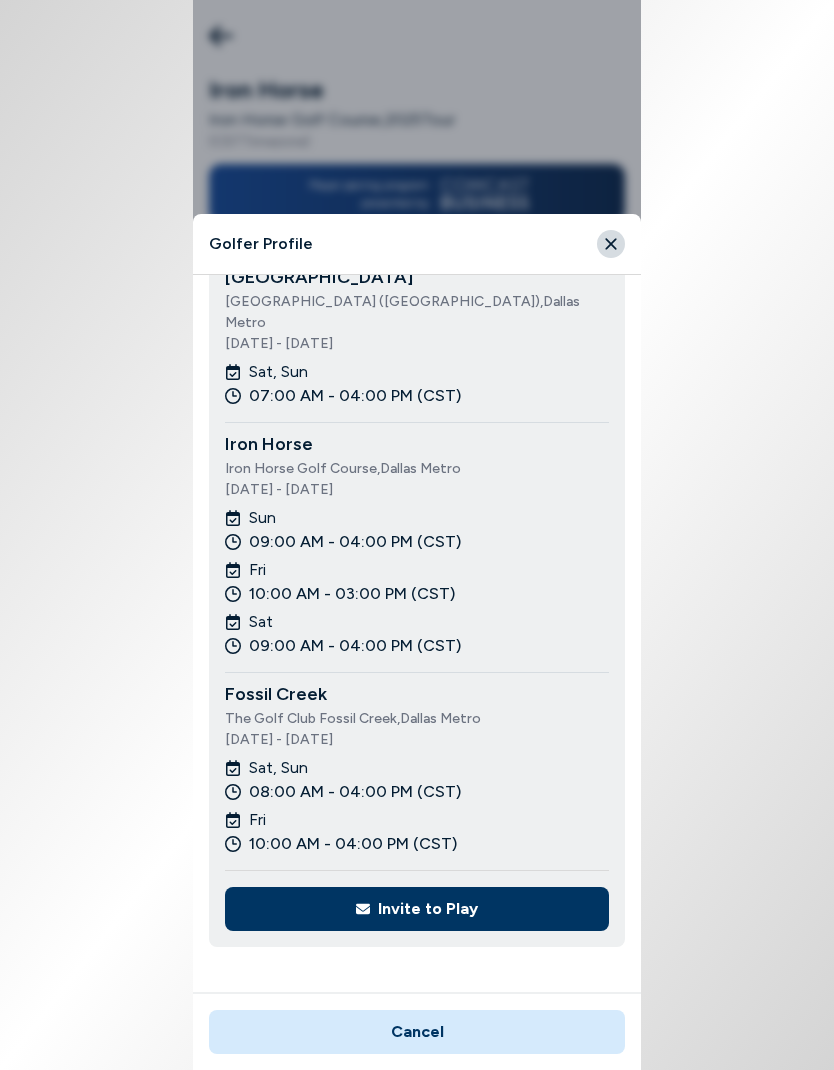 click 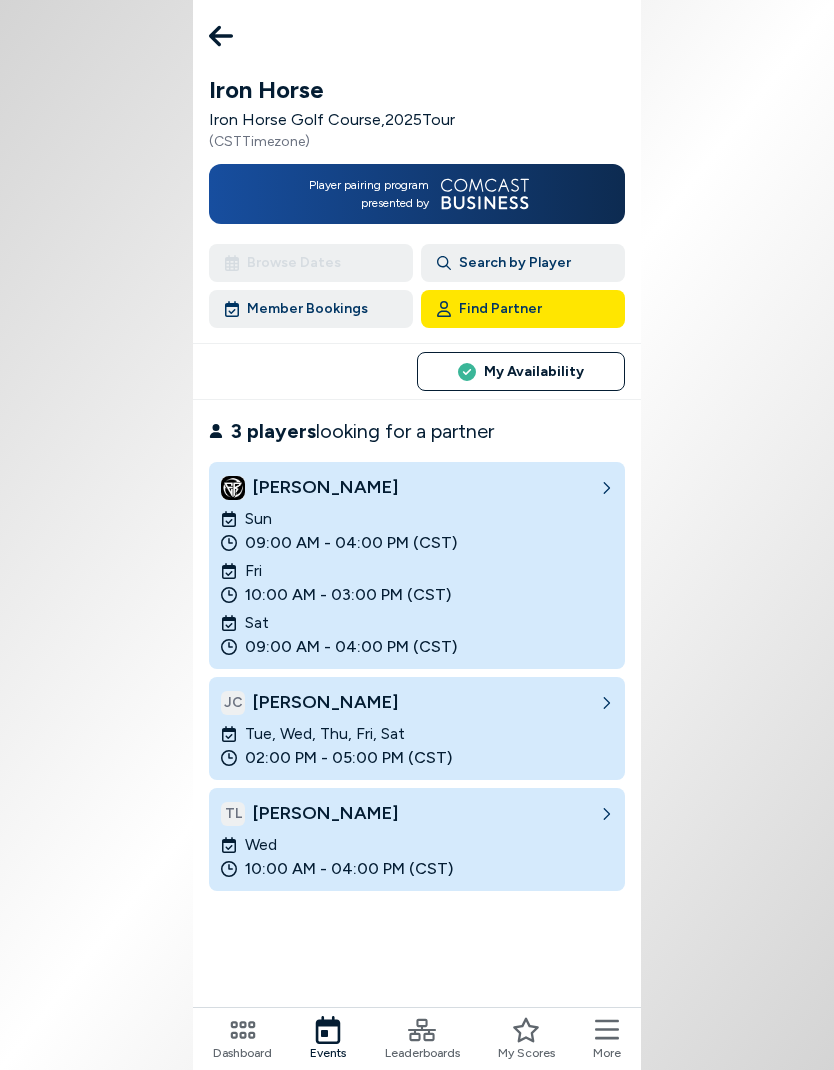 click 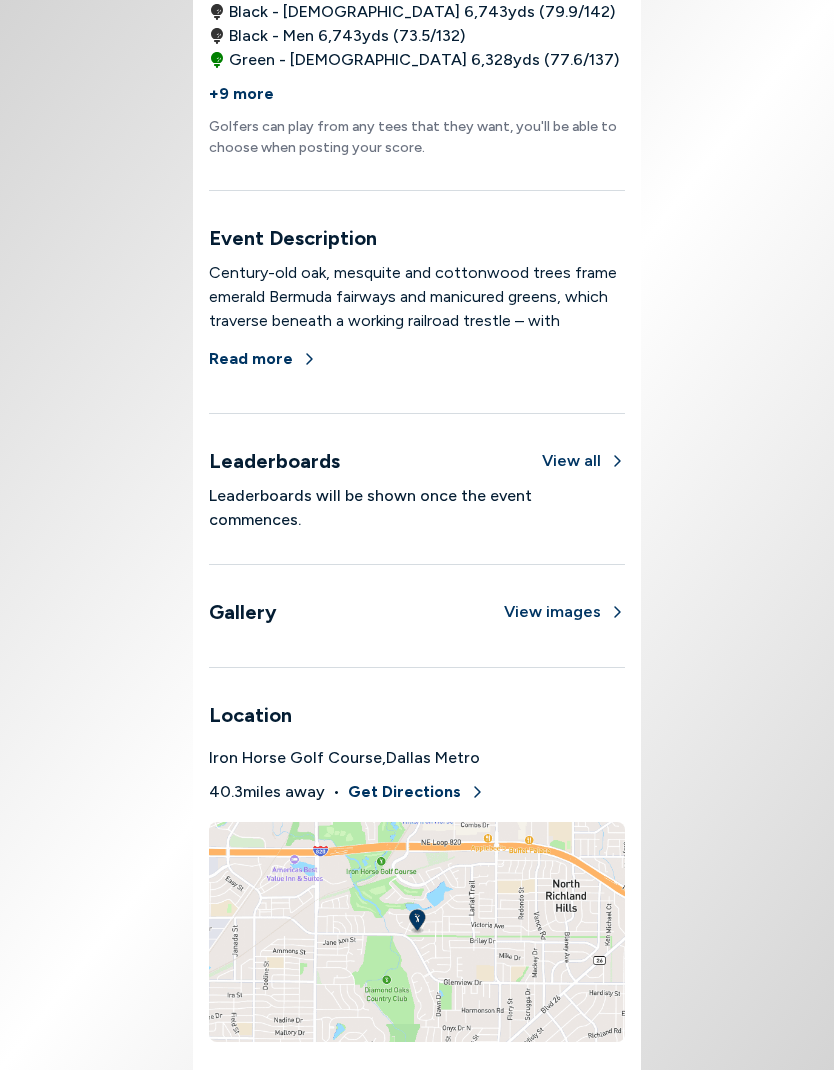 scroll, scrollTop: 1149, scrollLeft: 0, axis: vertical 